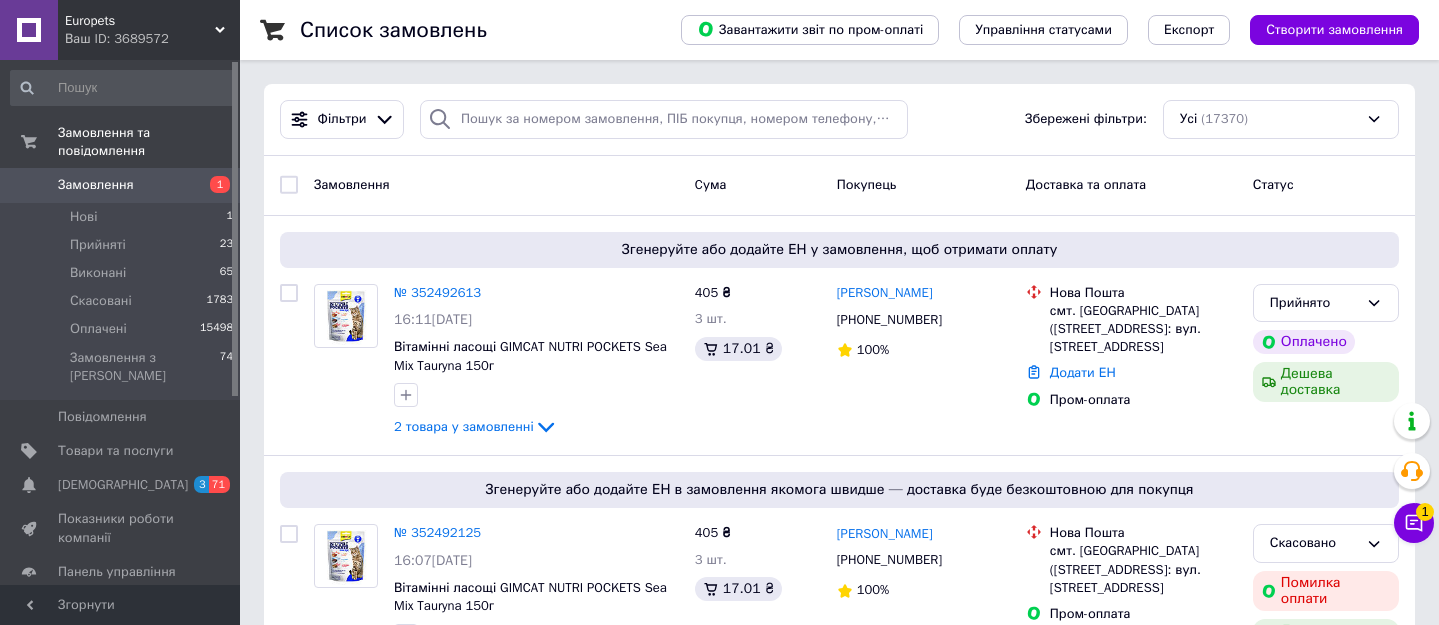 scroll, scrollTop: 0, scrollLeft: 0, axis: both 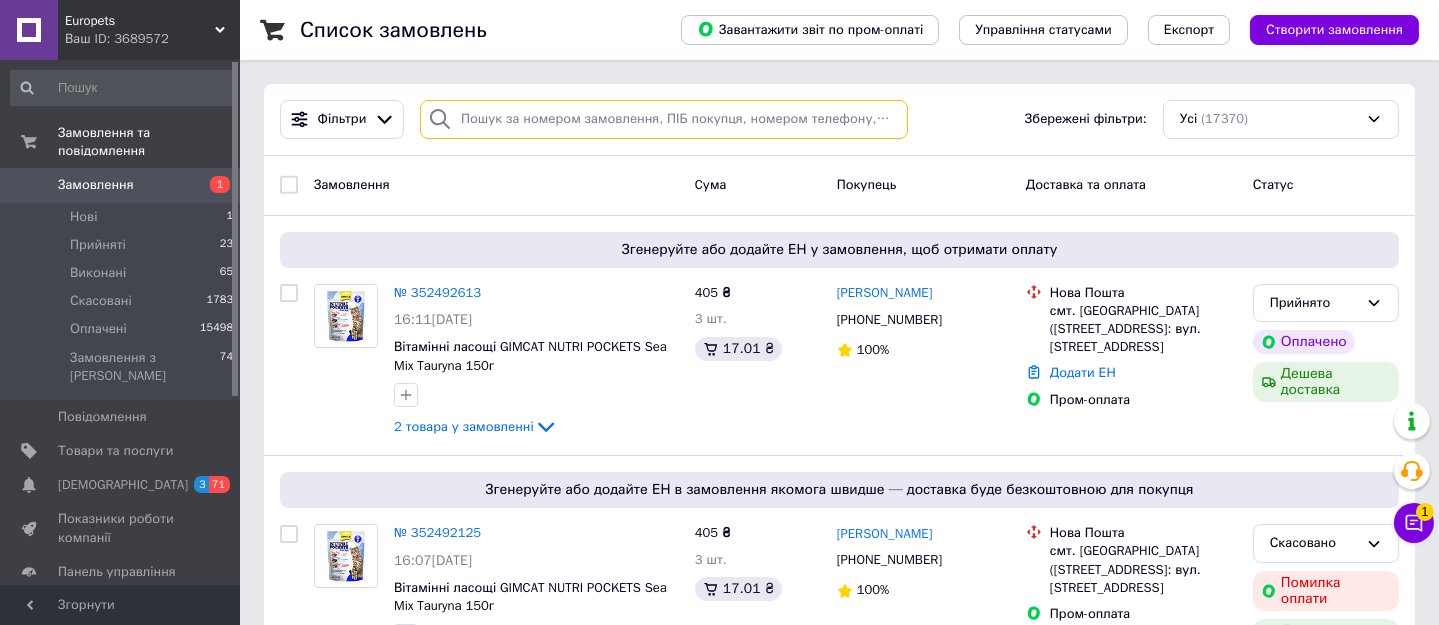 click at bounding box center [664, 119] 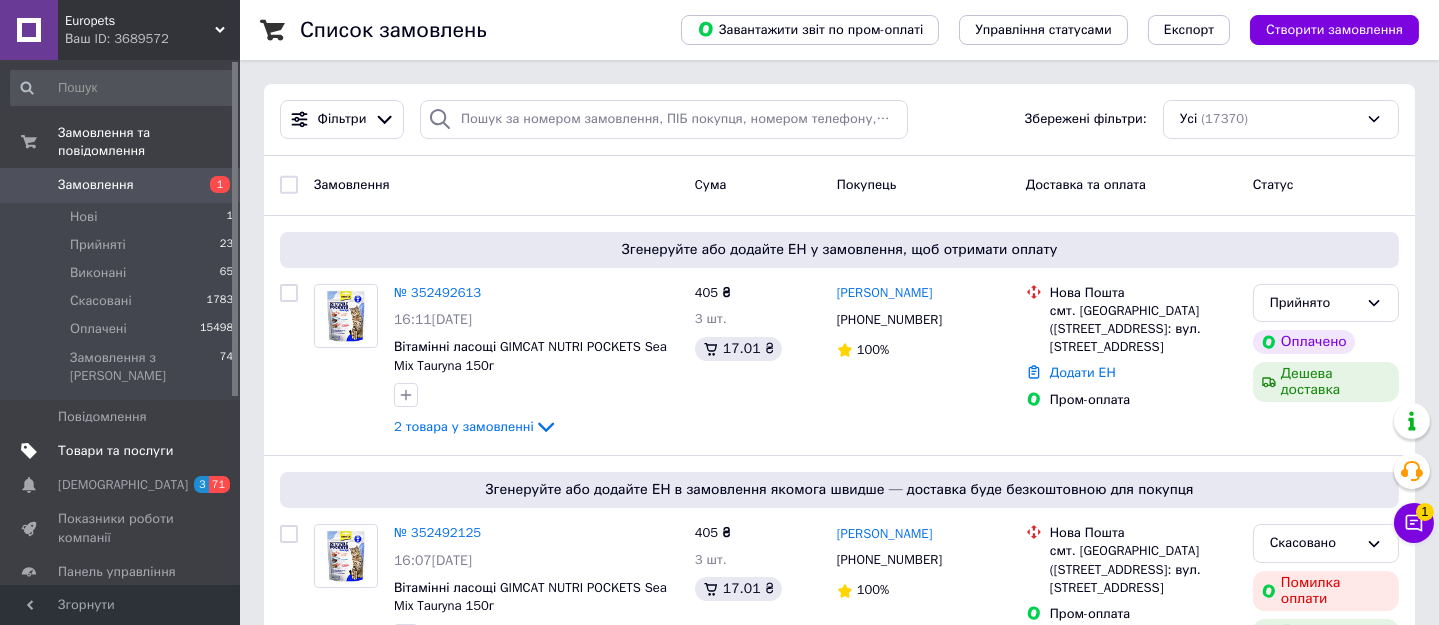 click on "Товари та послуги" at bounding box center (115, 451) 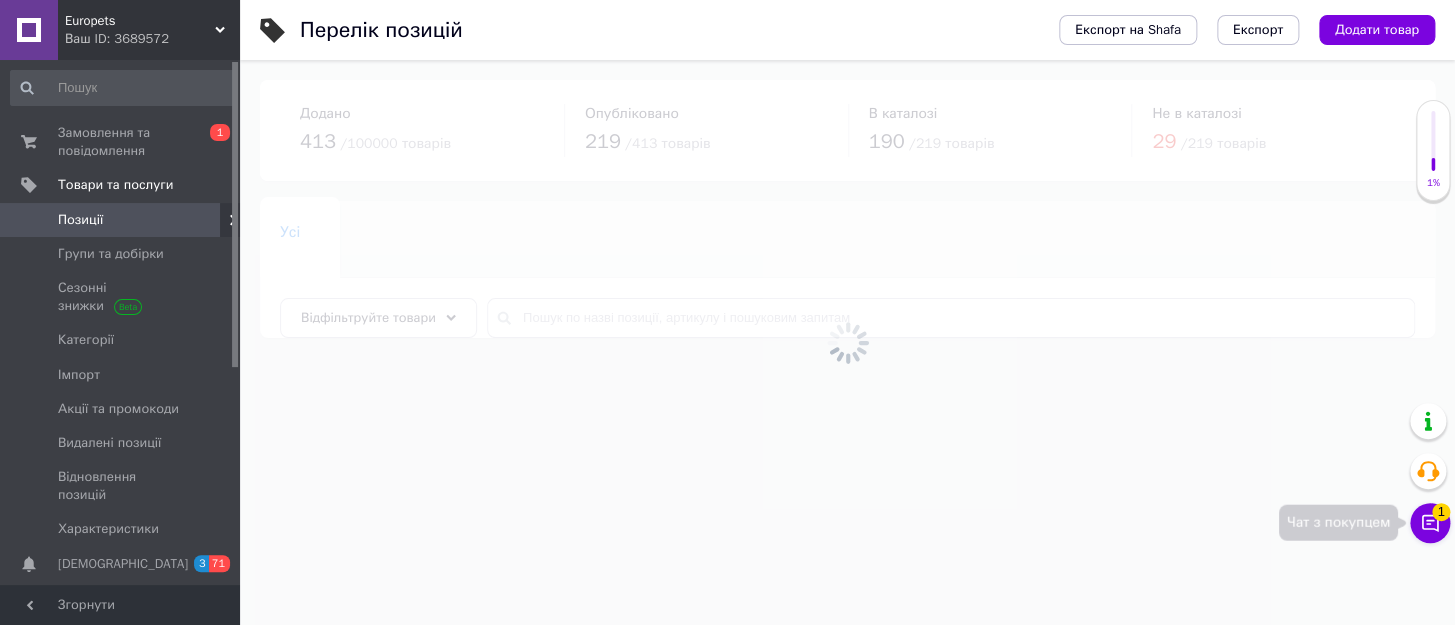 click 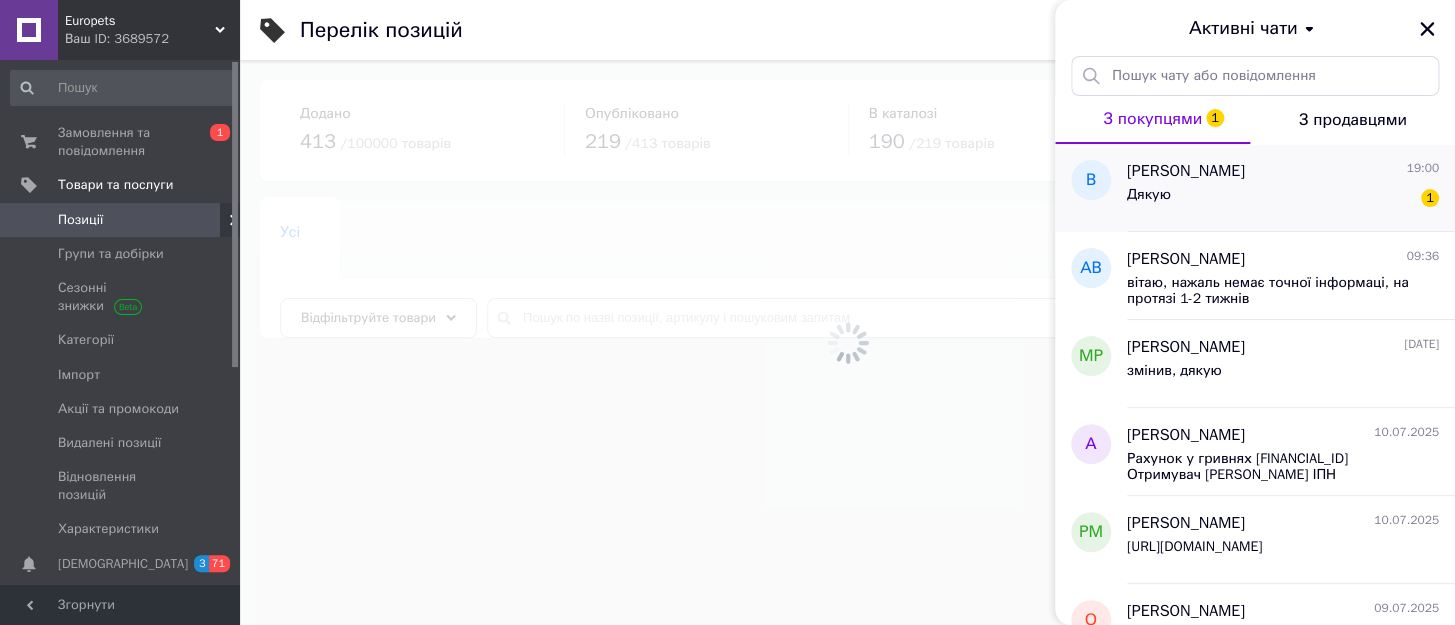 drag, startPoint x: 1292, startPoint y: 130, endPoint x: 1241, endPoint y: 175, distance: 68.0147 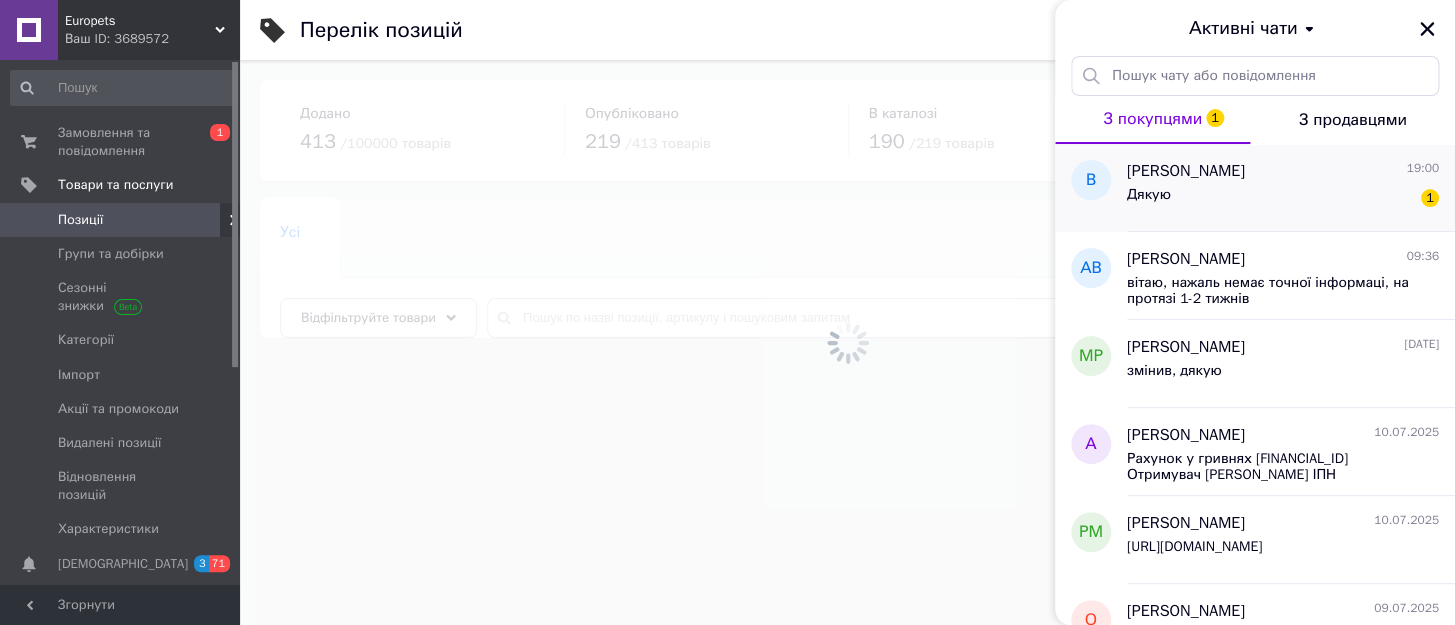 click on "З покупцями 1 З продавцями В [PERSON_NAME] 19:00 Дякую 1 АВ [PERSON_NAME] 09:36 вітаю, нажаль немає точної інформаці, на протязі 1-2 тижнів МР [PERSON_NAME] [DATE] змінив, дякую А [PERSON_NAME] [DATE] Рахунок у гривнях
[FINANCIAL_ID]
Отримувач
[PERSON_NAME]
ІПН отримувача
3265214572 РМ [PERSON_NAME] [DATE] [URL][DOMAIN_NAME] О [PERSON_NAME] [DATE] Дякую СМ [PERSON_NAME] Маспанов [DATE] Доброго дня, Ваше замовлення на VETOQUINOL Ipakitine 180g для котів та собак для покращення роботи нирок сьогодні буде відправлене, дякуємо ГБ [DATE]" at bounding box center (1255, 340) 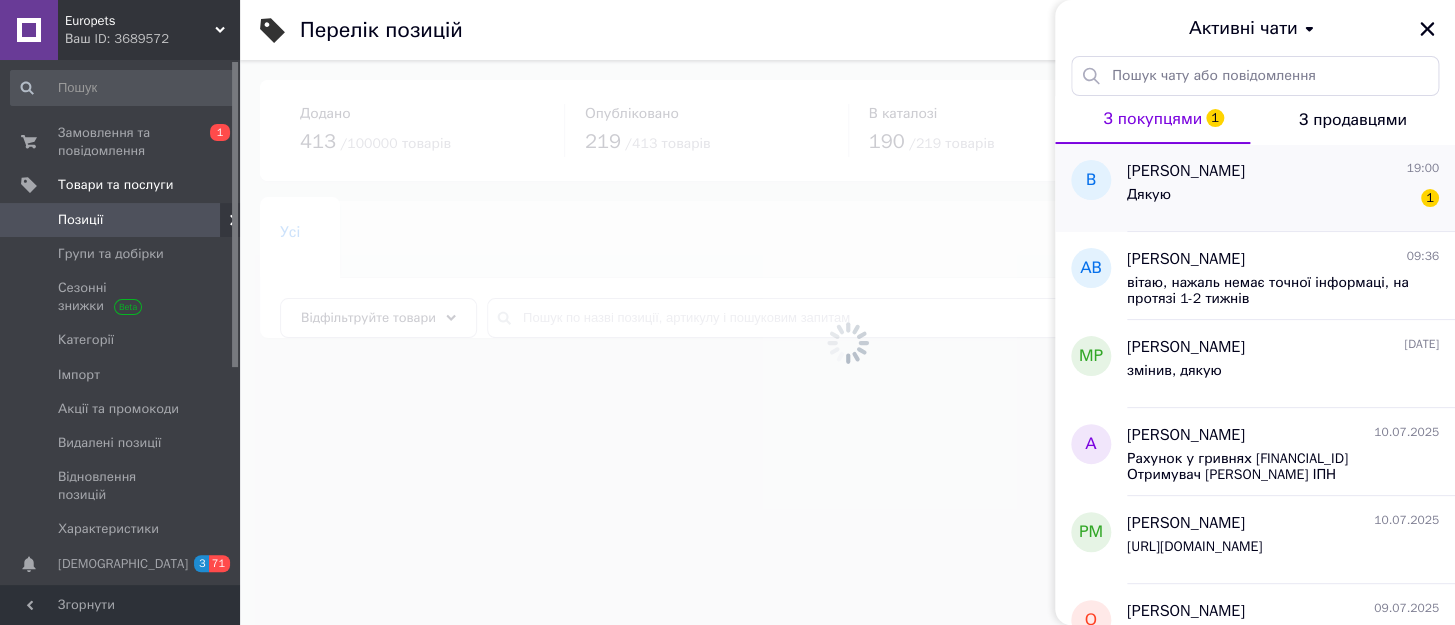 click on "Дякую 1" at bounding box center [1283, 199] 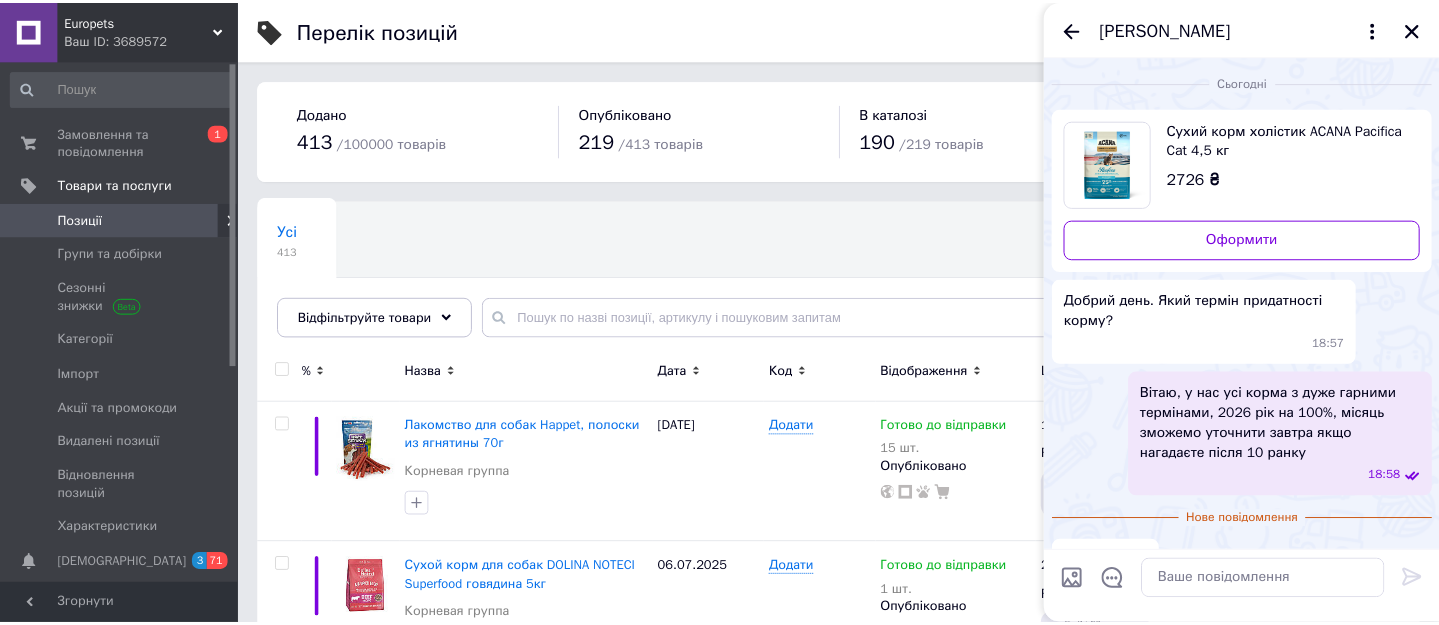 scroll, scrollTop: 43, scrollLeft: 0, axis: vertical 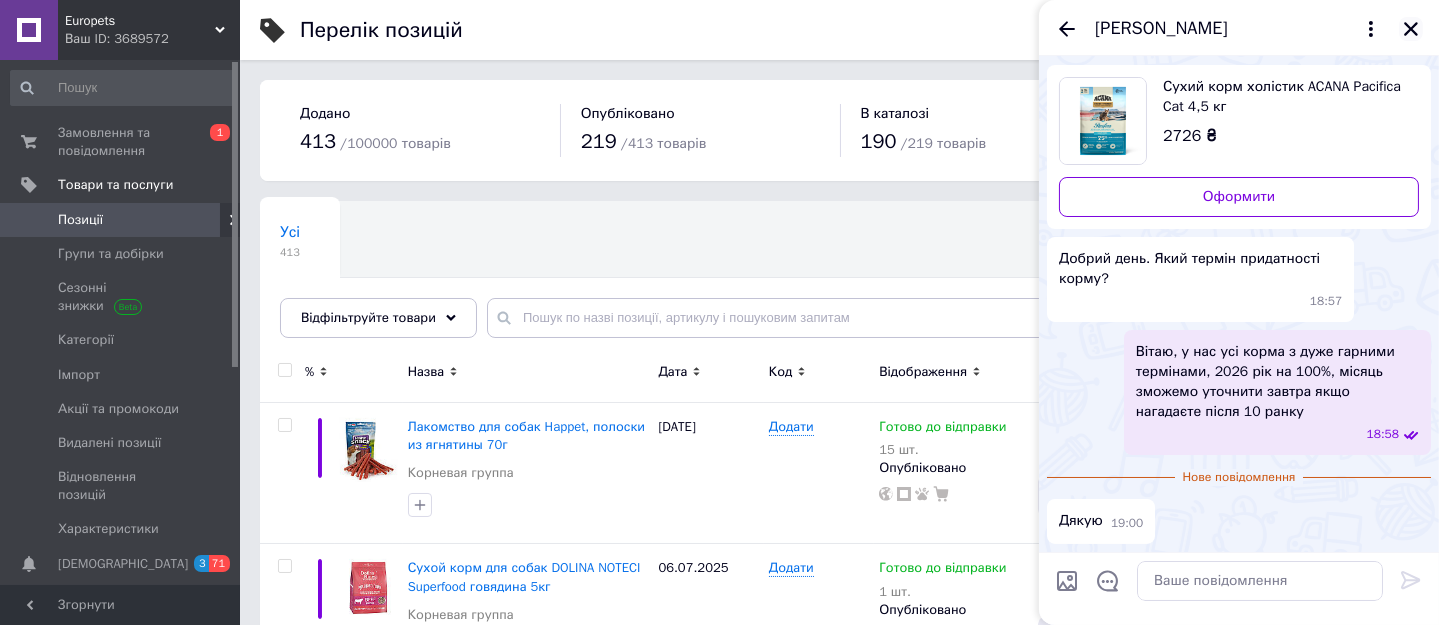click 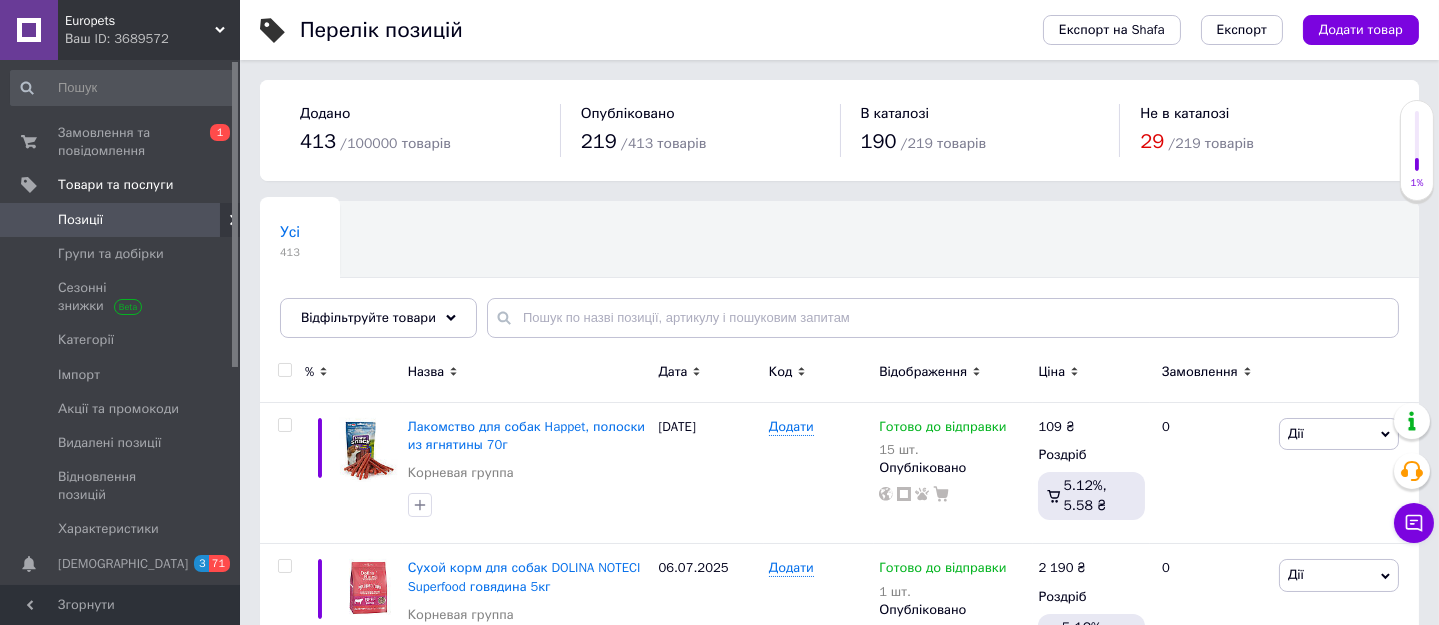 click on "Усі 413 Ok Відфільтровано...  Зберегти Нічого не знайдено Можливо, помилка у слові  або немає відповідностей за вашим запитом. Усі 413 Відфільтруйте товари" at bounding box center (839, 269) 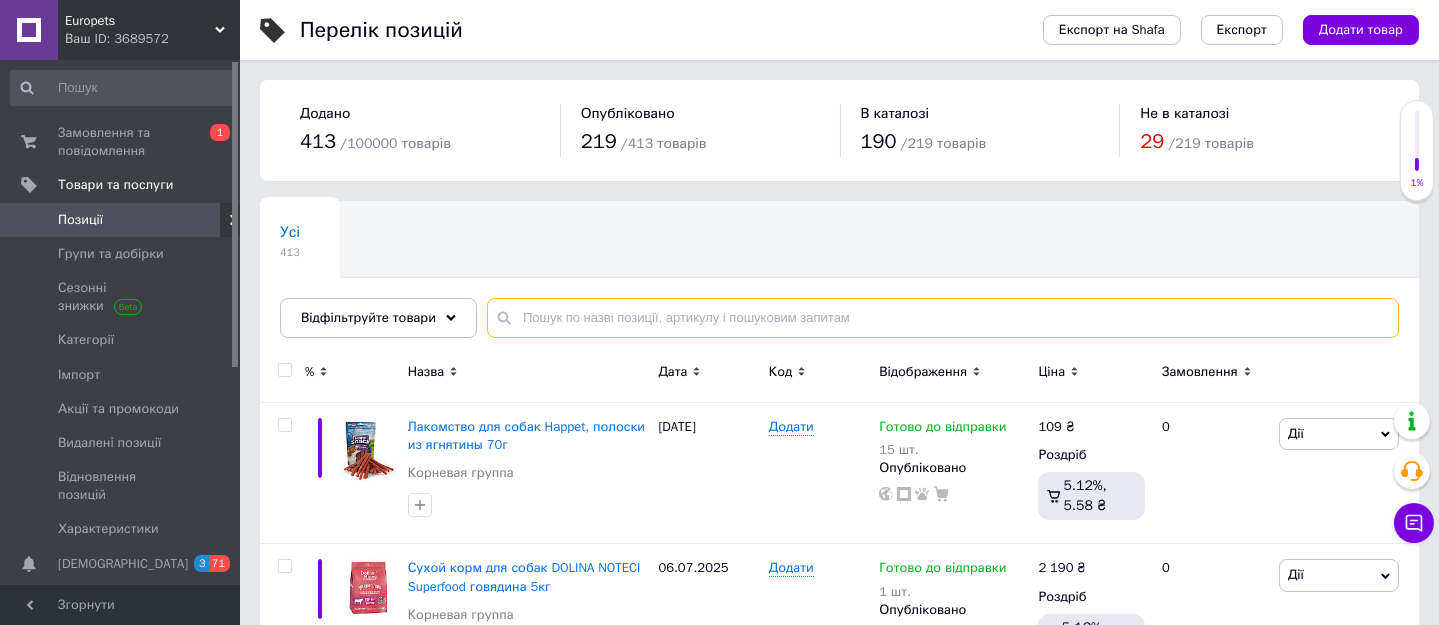click at bounding box center [943, 318] 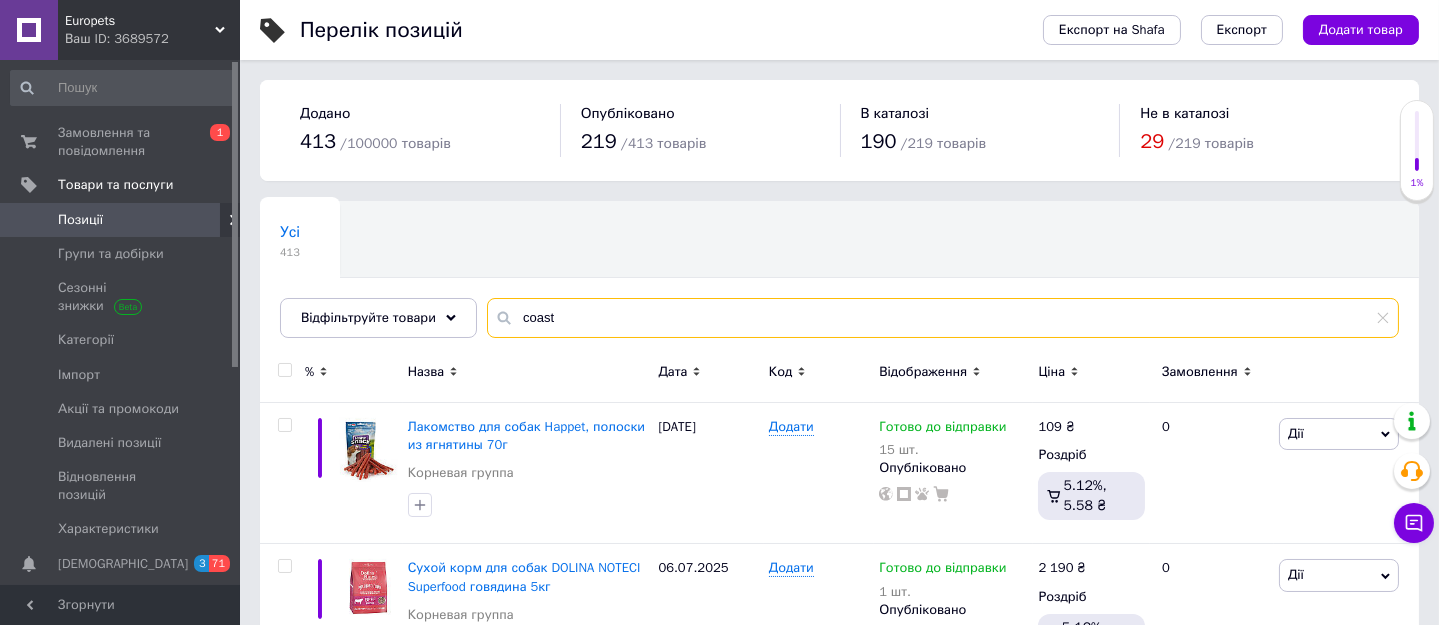 type on "coast" 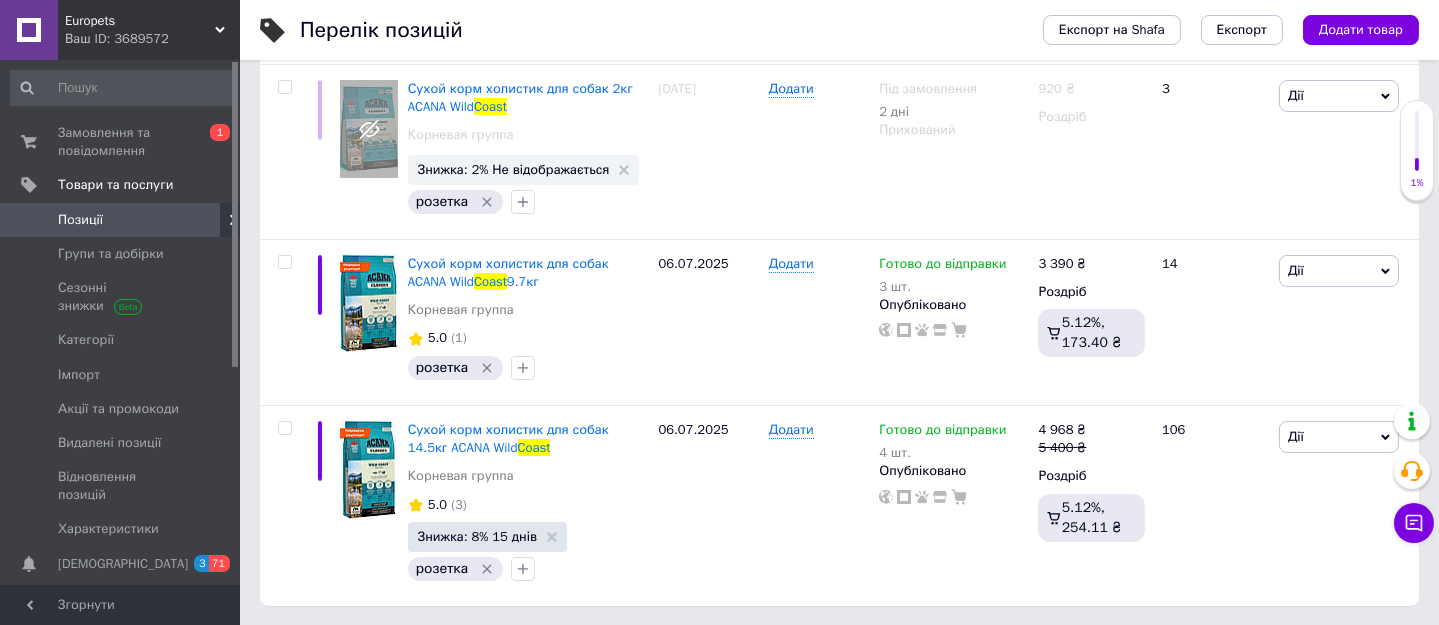 scroll, scrollTop: 339, scrollLeft: 0, axis: vertical 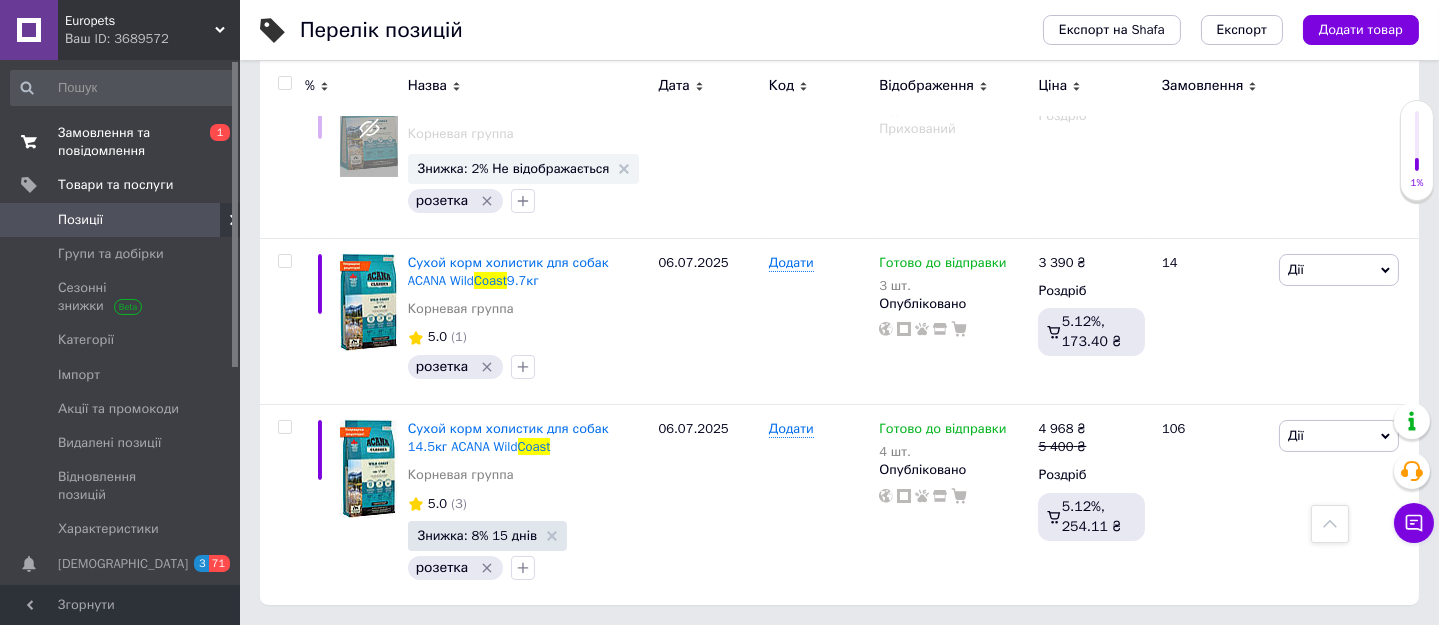 click on "Замовлення та повідомлення" at bounding box center (121, 142) 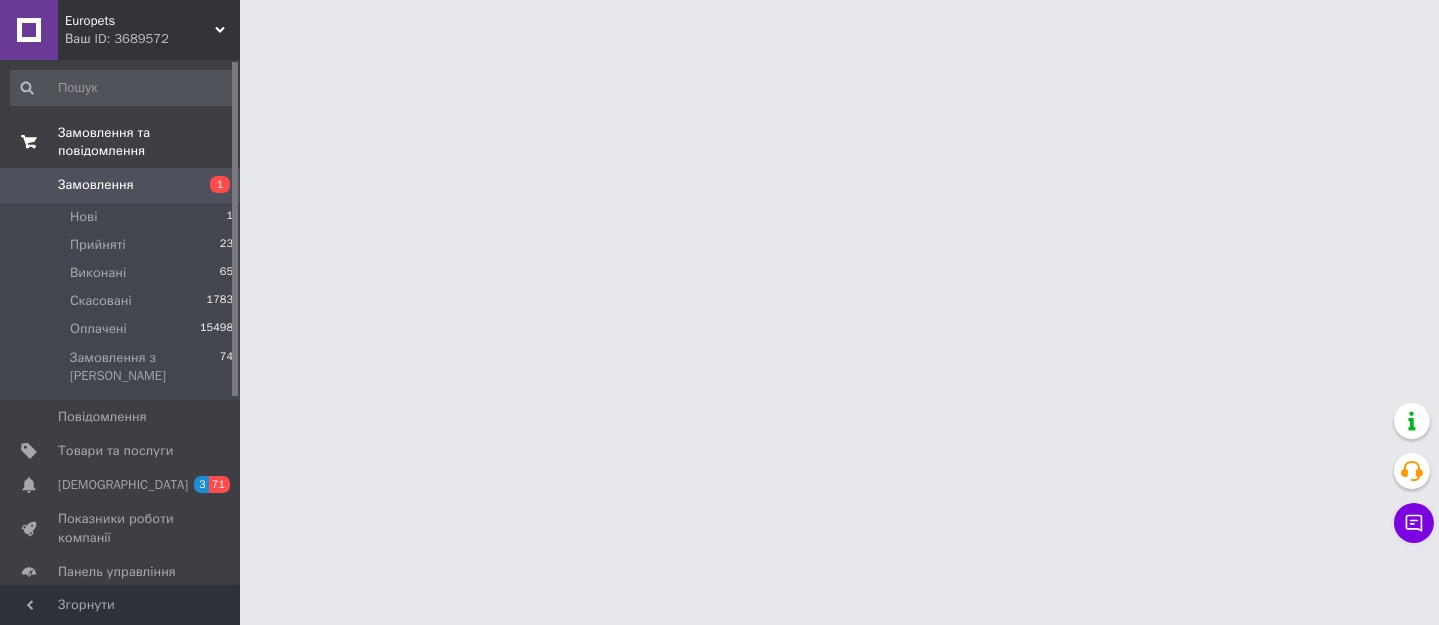 scroll, scrollTop: 0, scrollLeft: 0, axis: both 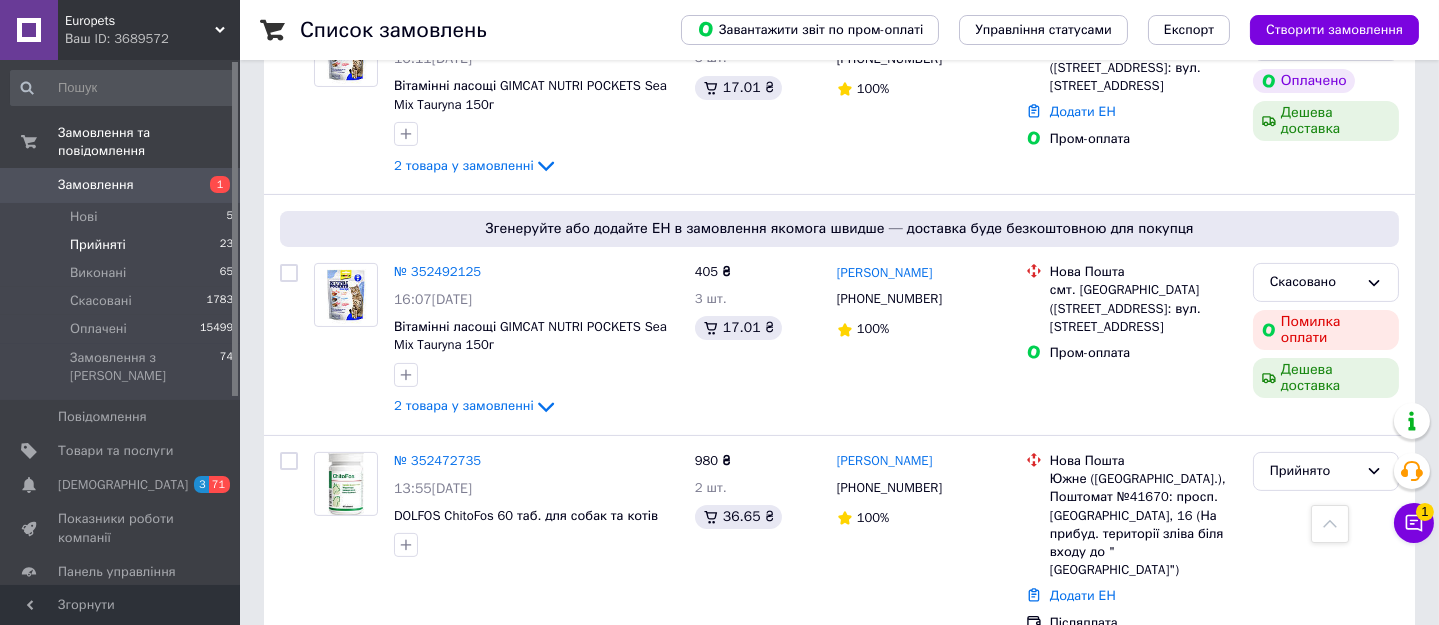 click on "Прийняті" at bounding box center (98, 245) 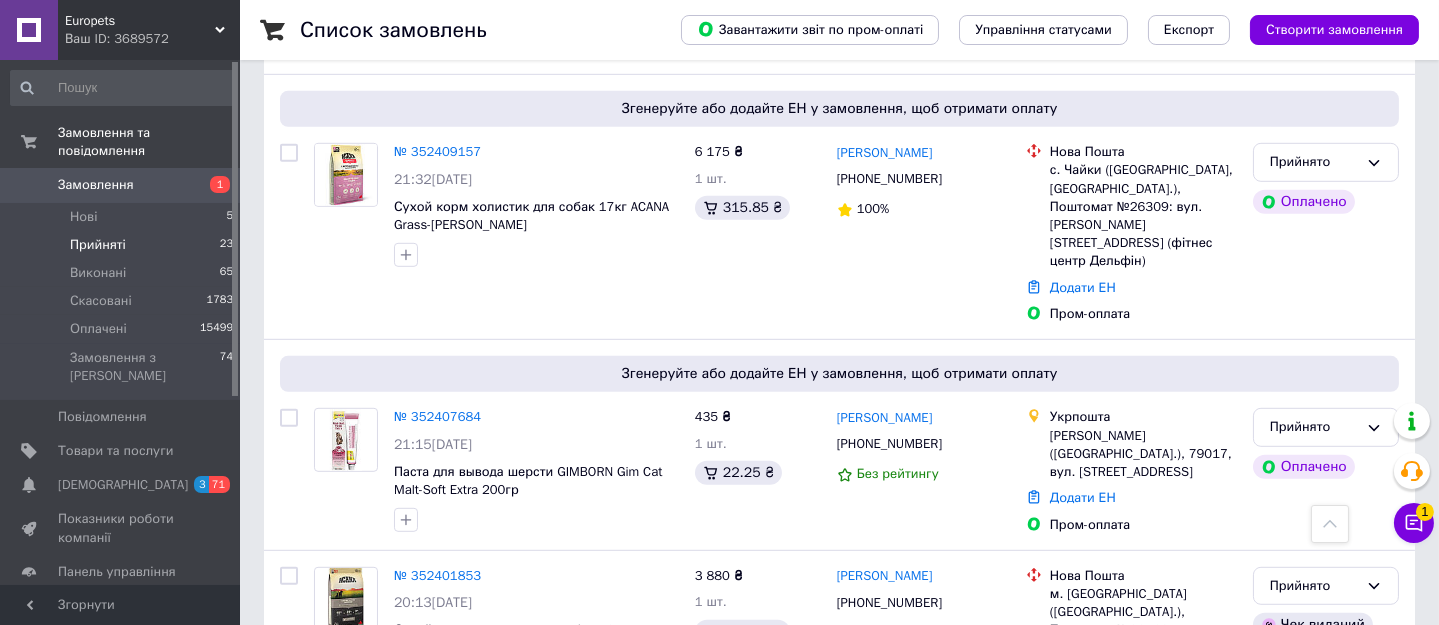 scroll, scrollTop: 2727, scrollLeft: 0, axis: vertical 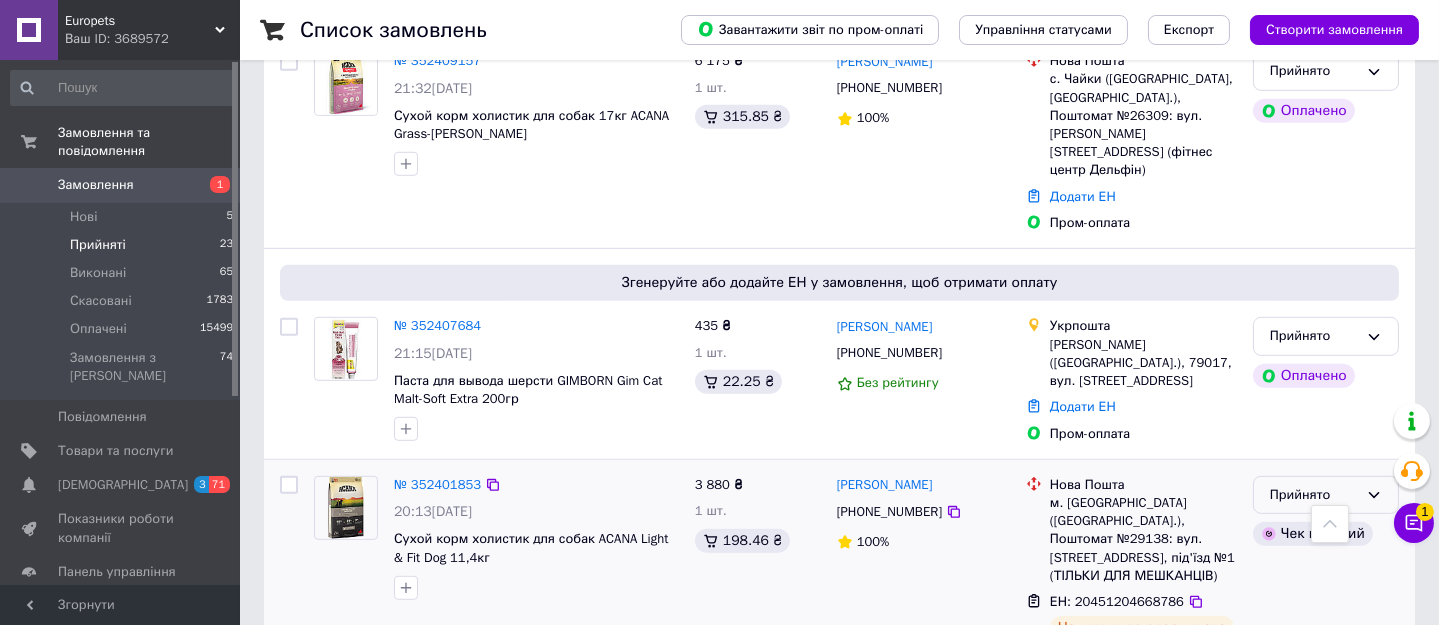 click on "Прийнято" at bounding box center (1314, 495) 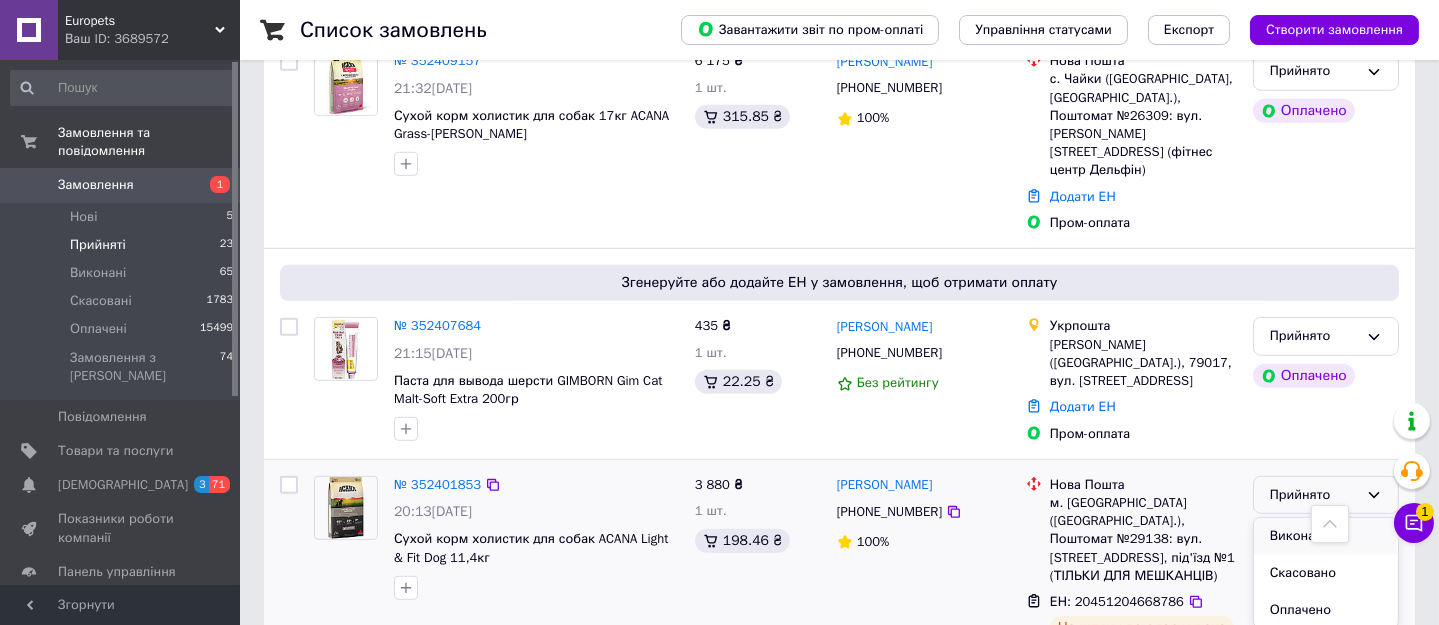 click on "Виконано" at bounding box center [1326, 536] 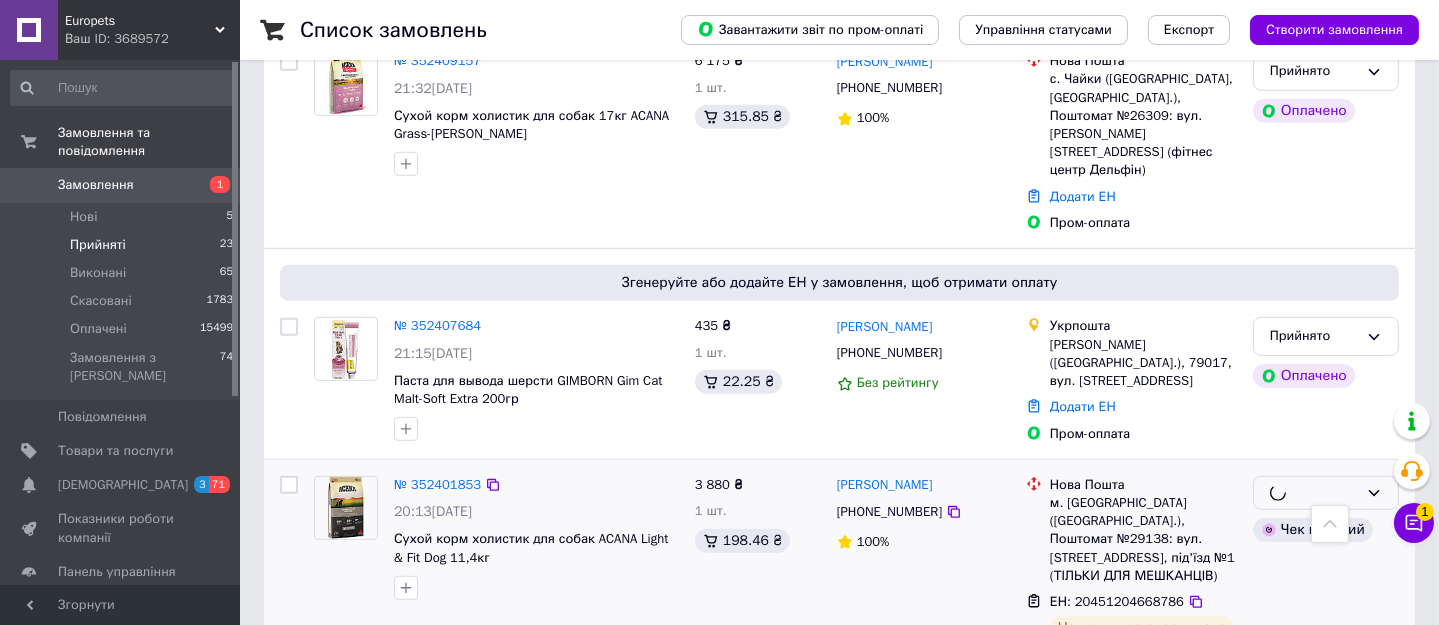 click 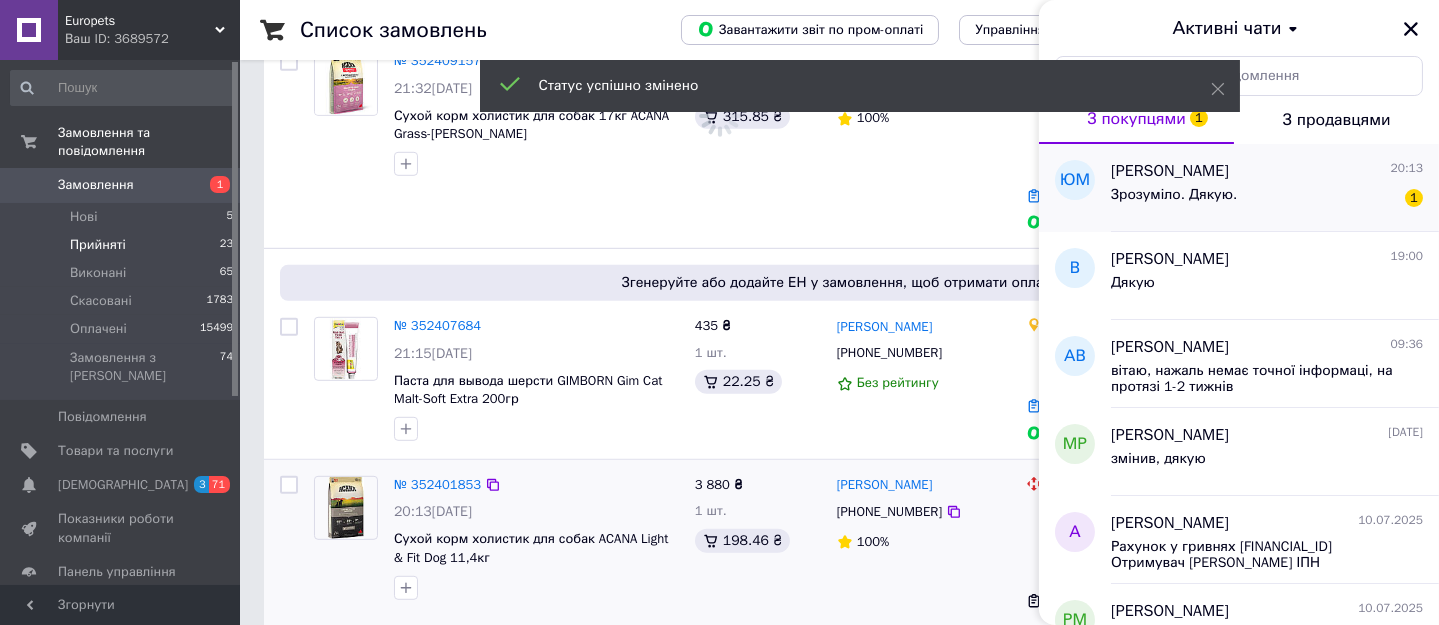 click on "Зрозуміло. Дякую." at bounding box center (1174, 201) 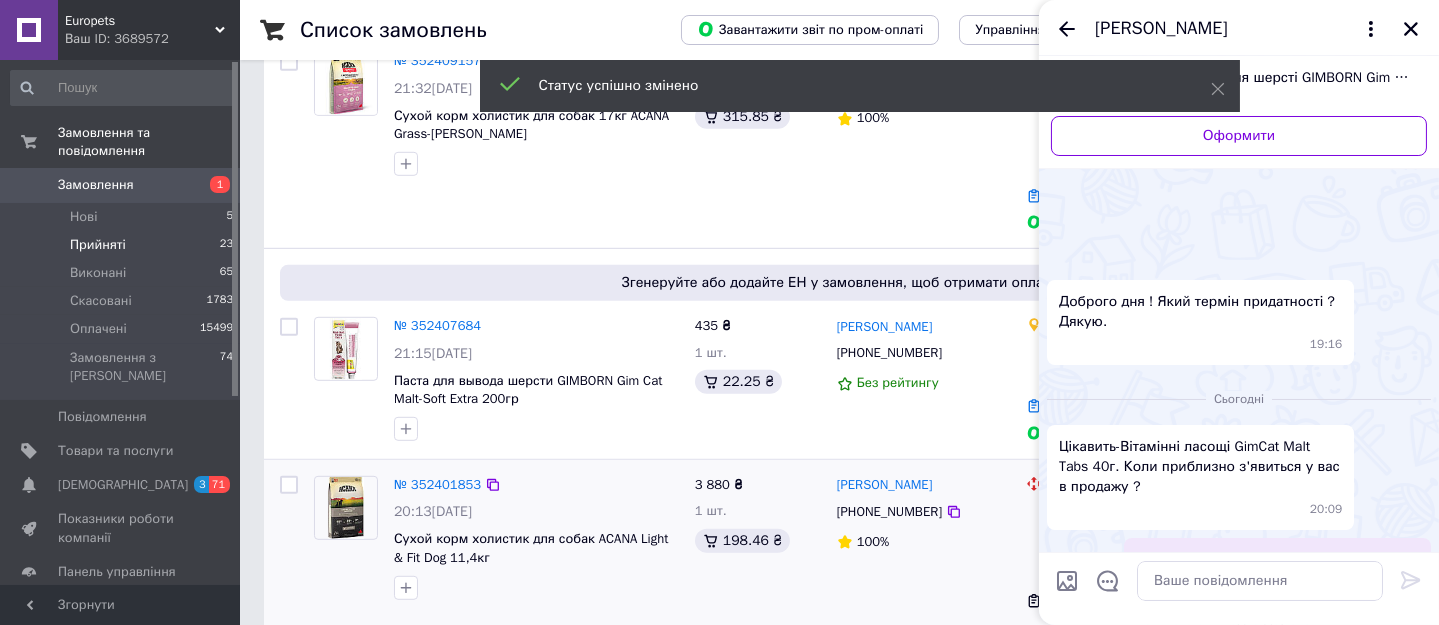 scroll, scrollTop: 209, scrollLeft: 0, axis: vertical 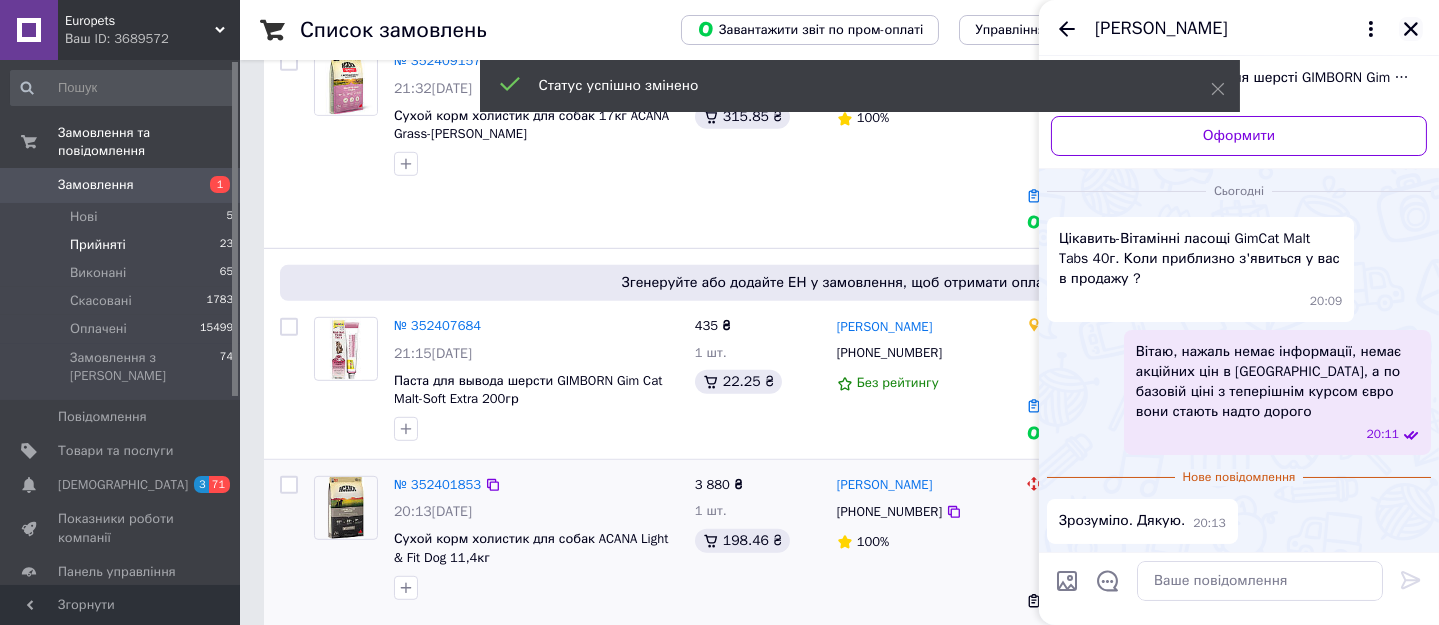 click 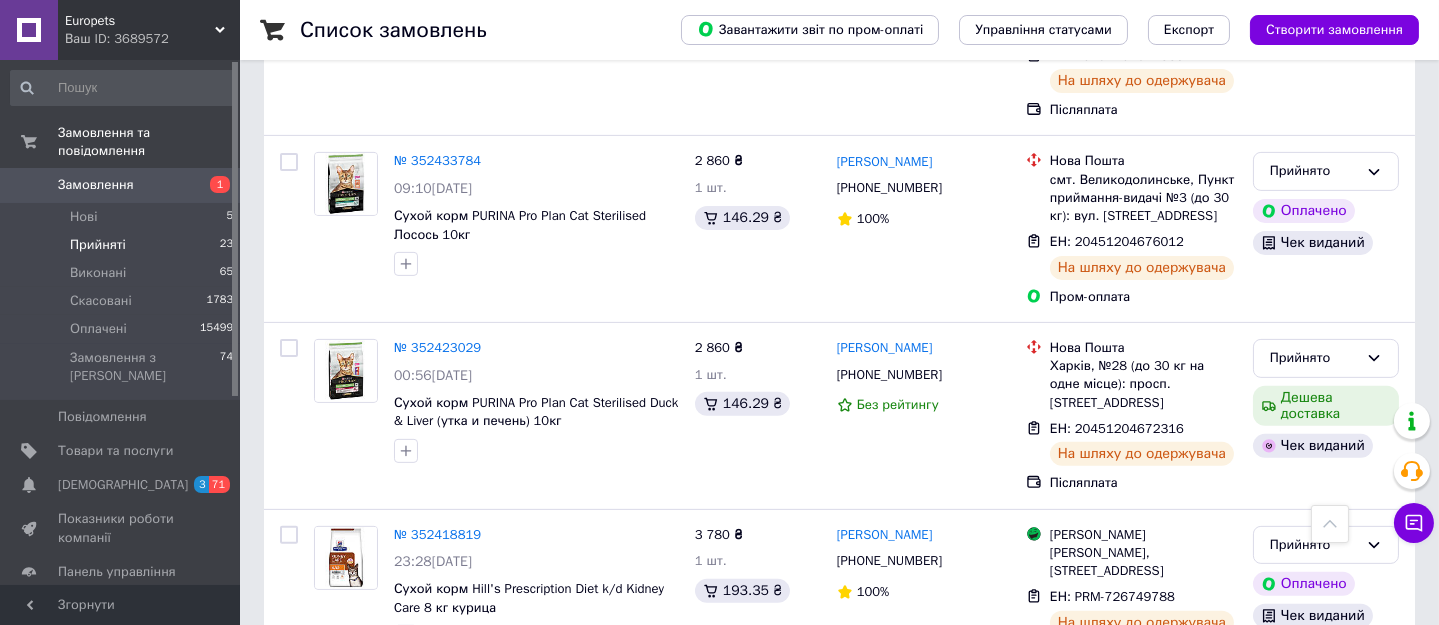 scroll, scrollTop: 1545, scrollLeft: 0, axis: vertical 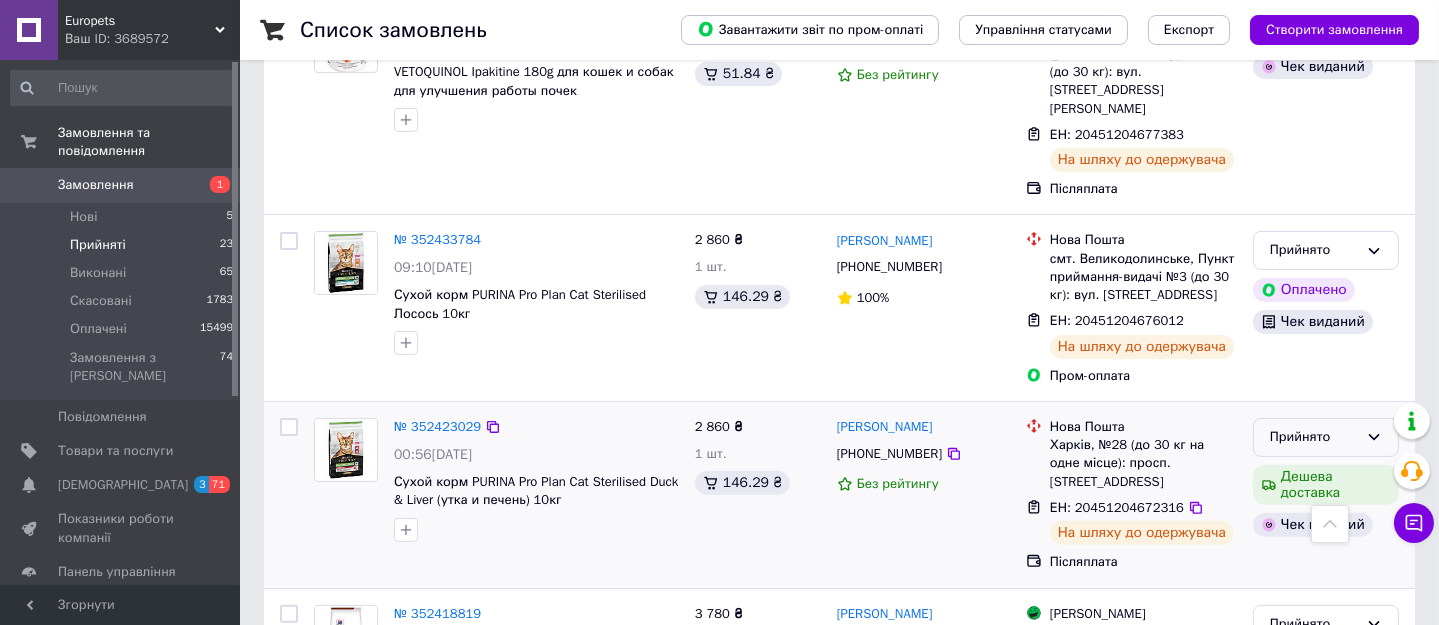 click 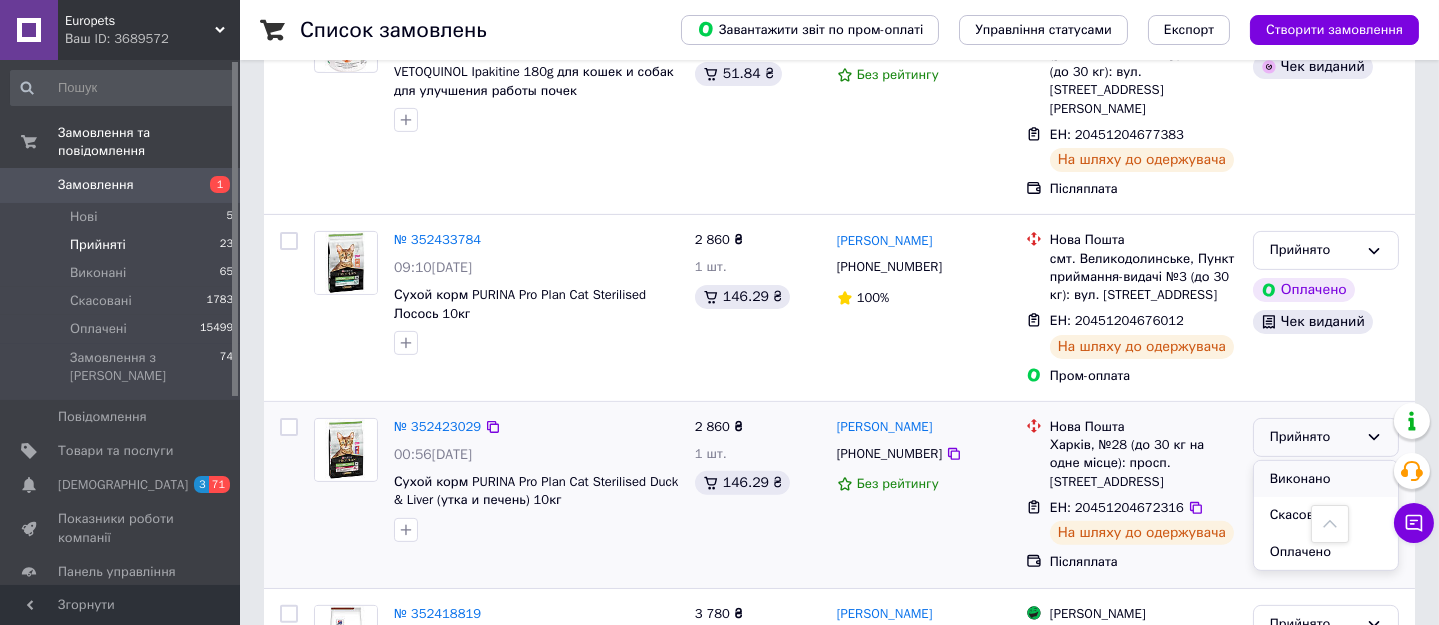 click on "Виконано" at bounding box center (1326, 479) 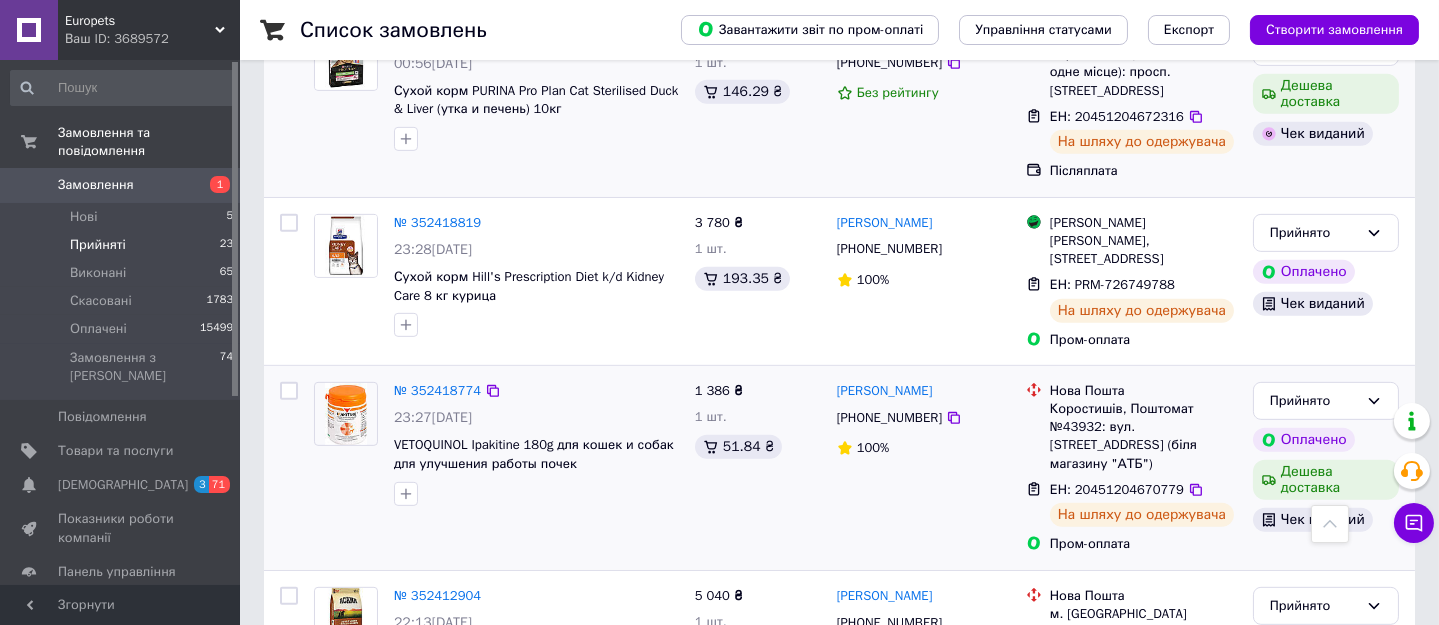 scroll, scrollTop: 2090, scrollLeft: 0, axis: vertical 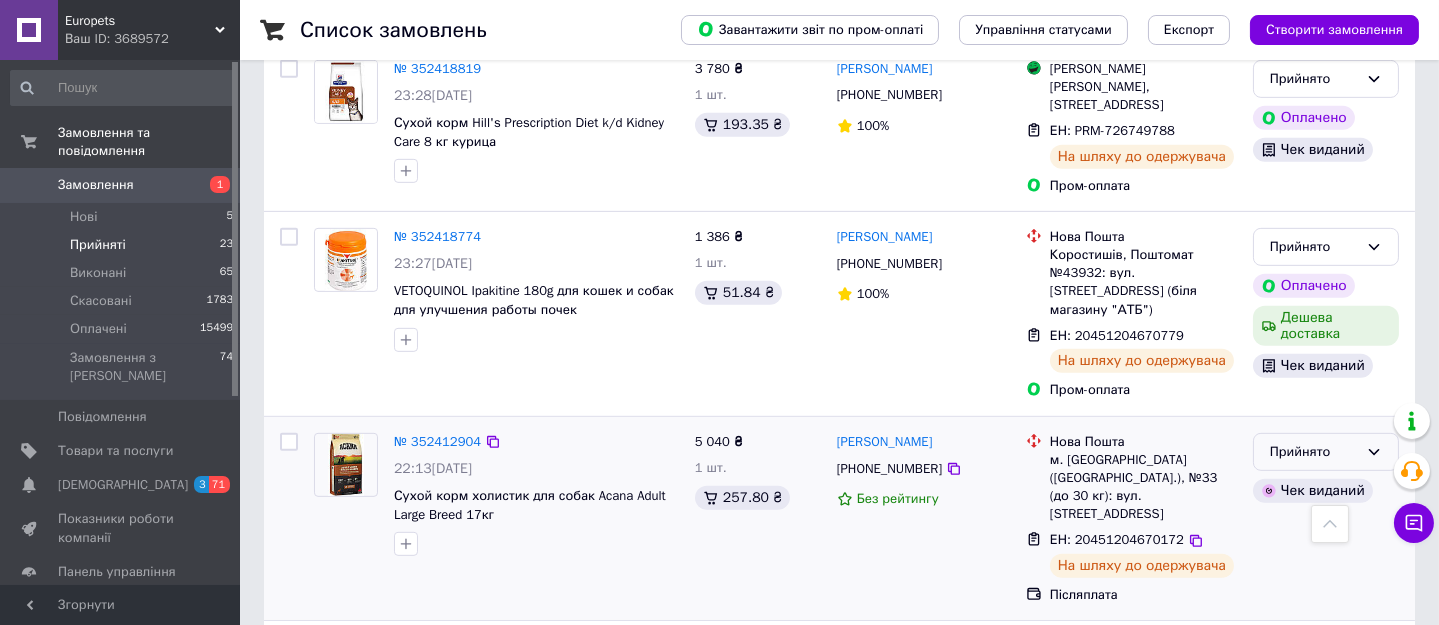 click on "Прийнято" at bounding box center [1314, 452] 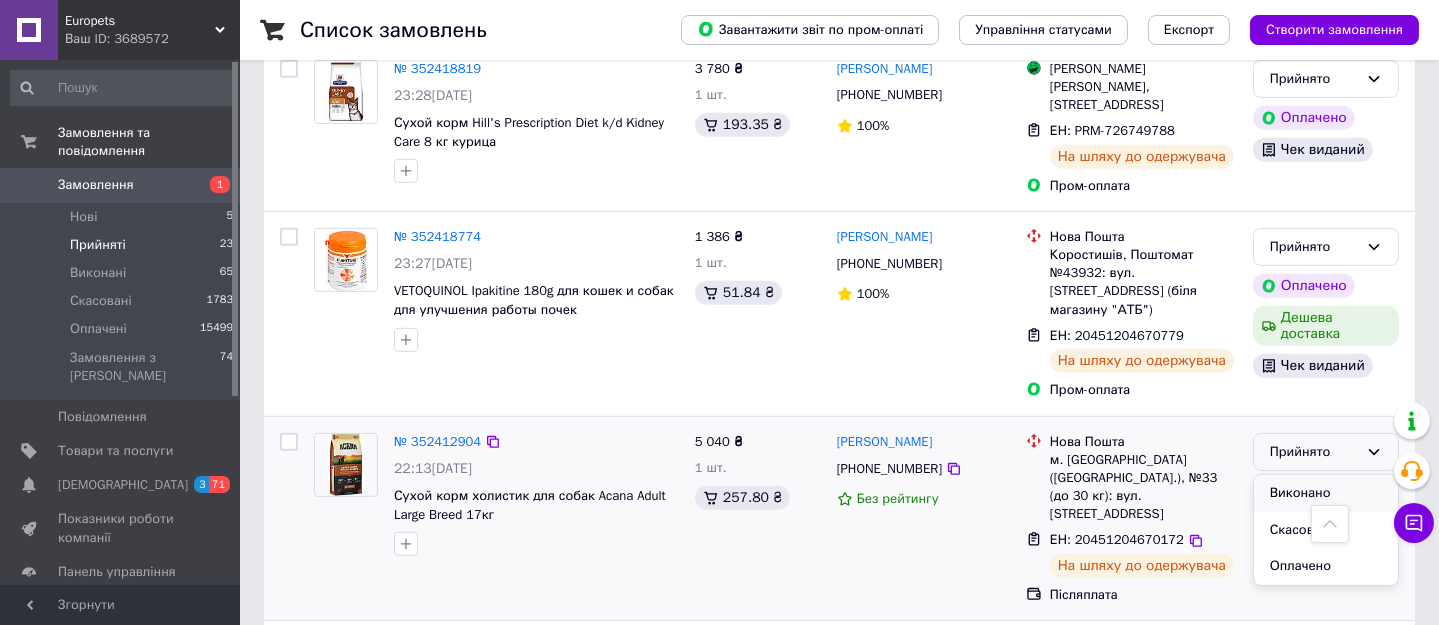 click on "Виконано" at bounding box center (1326, 493) 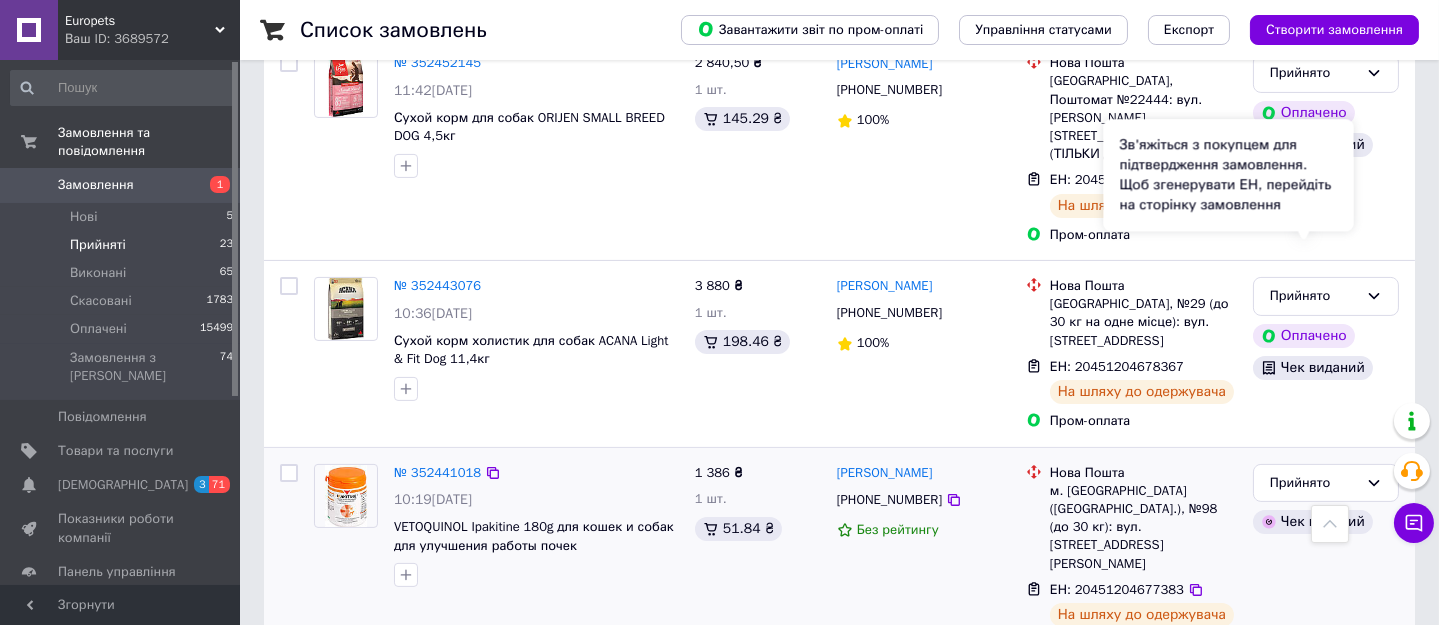 scroll, scrollTop: 909, scrollLeft: 0, axis: vertical 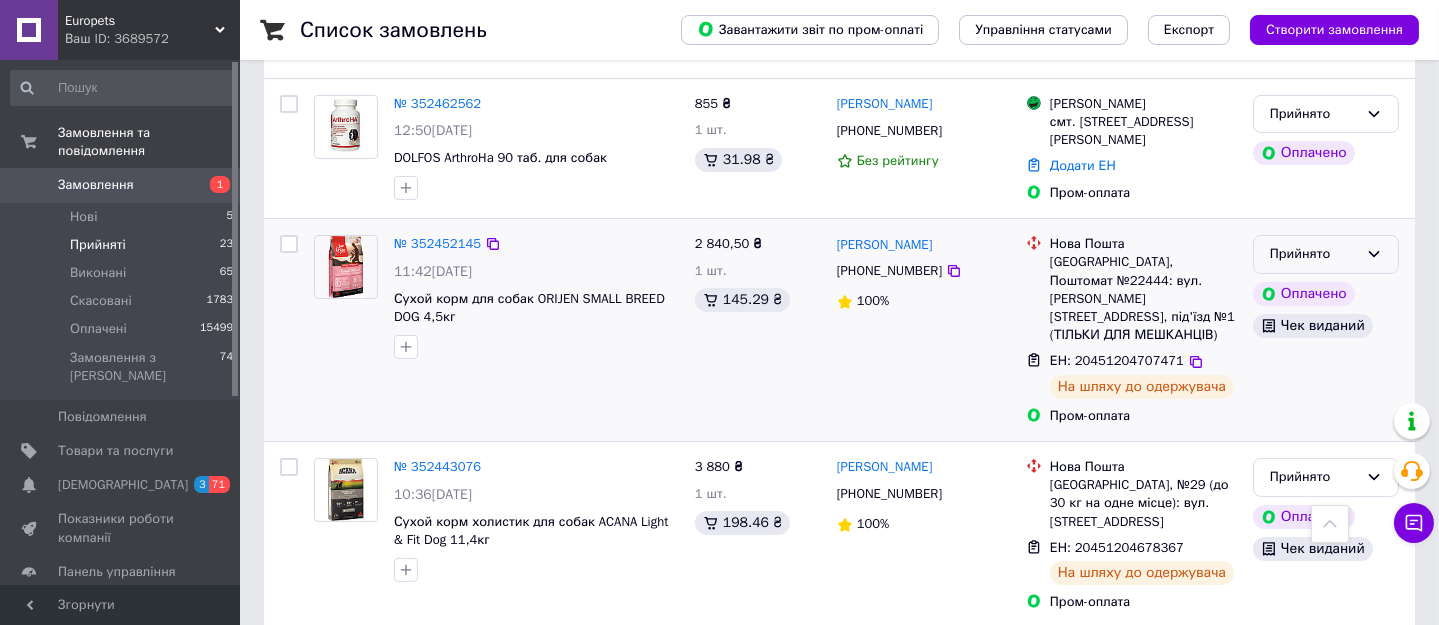click 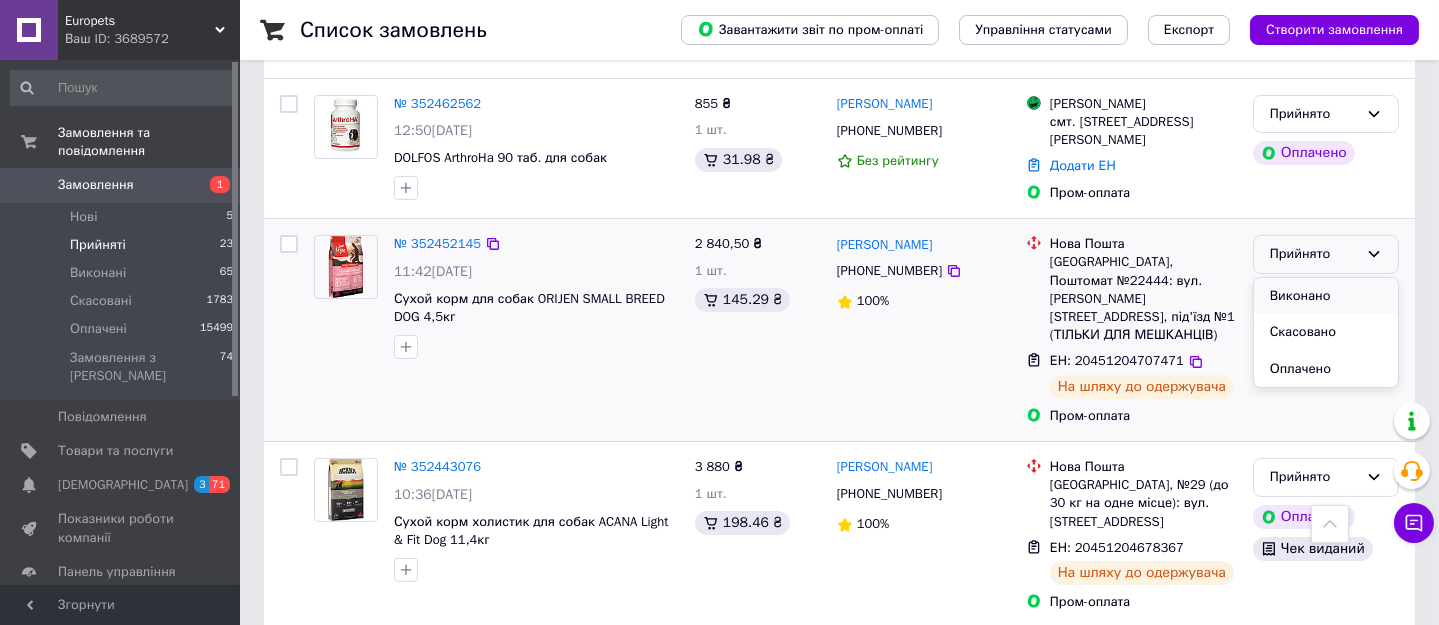 click on "Виконано" at bounding box center (1326, 296) 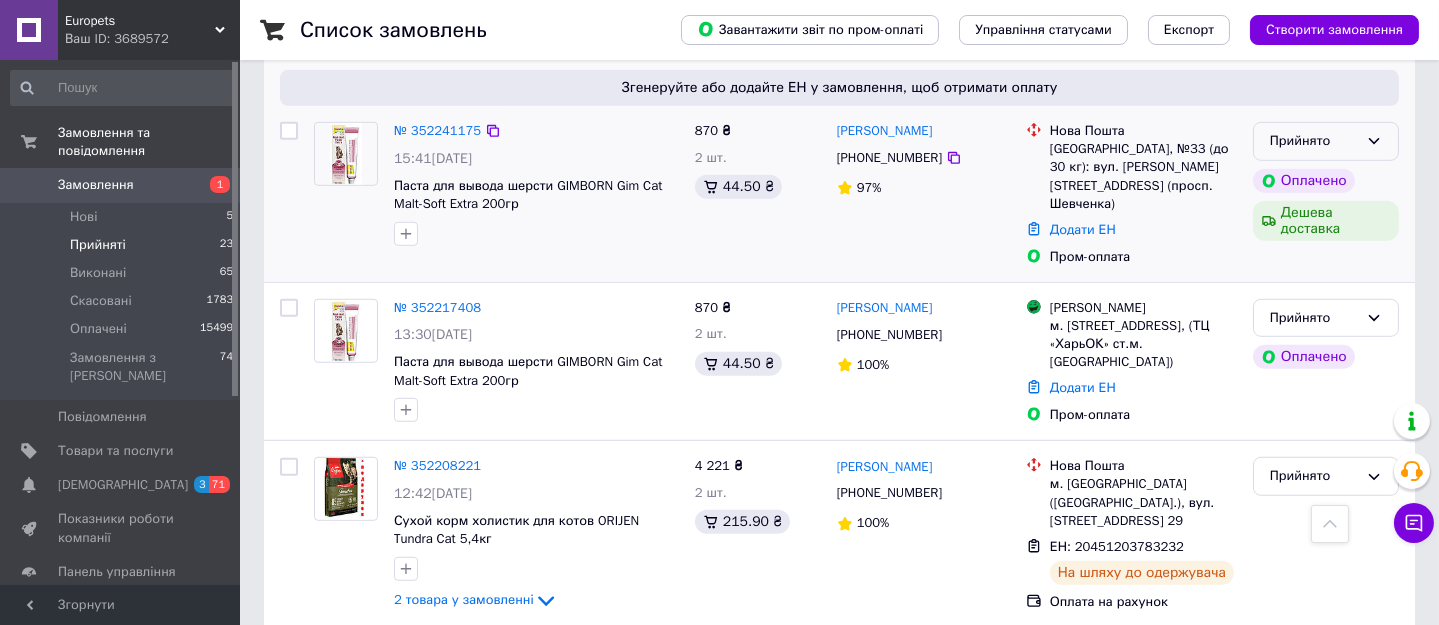 scroll, scrollTop: 3181, scrollLeft: 0, axis: vertical 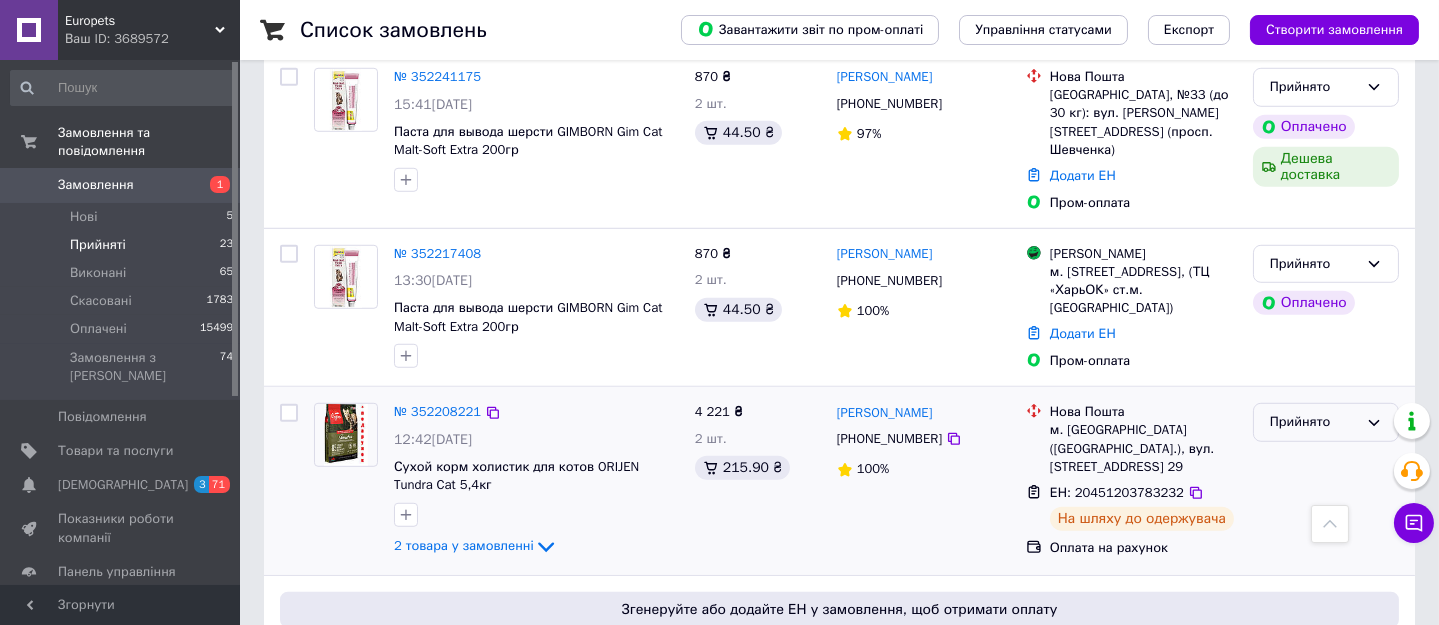 click on "Прийнято" at bounding box center [1326, 422] 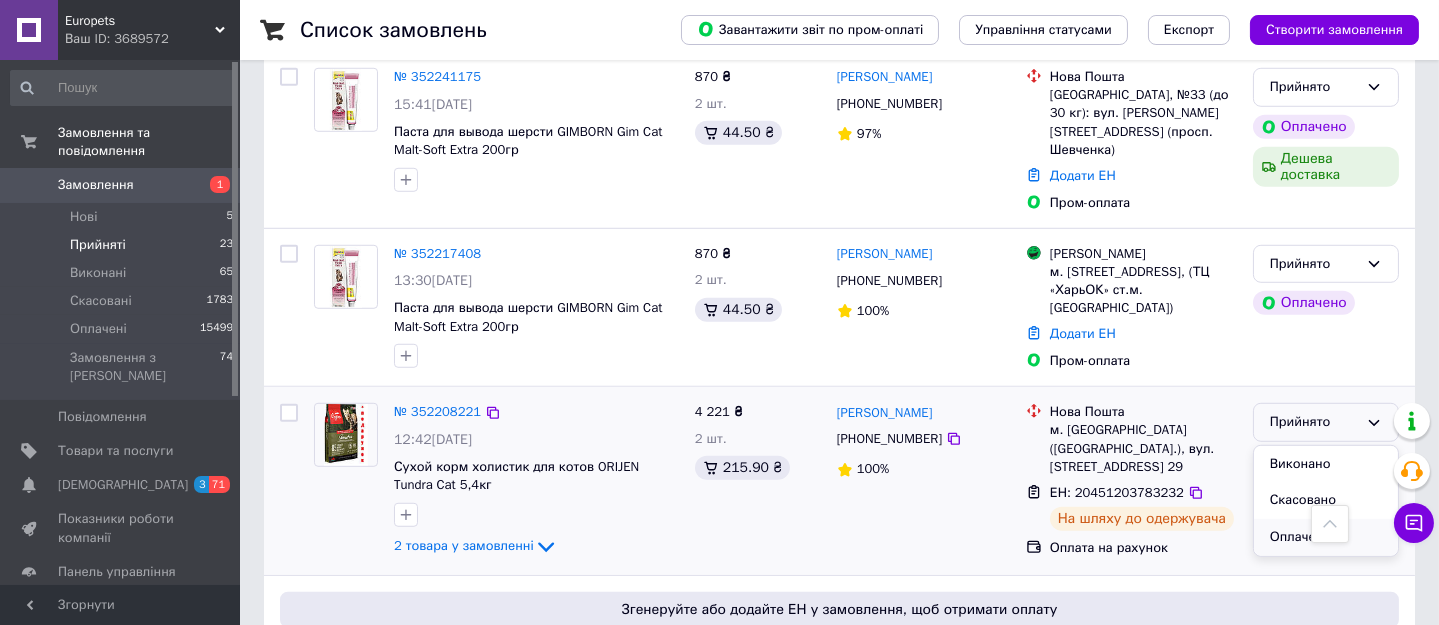 click on "Оплачено" at bounding box center [1326, 537] 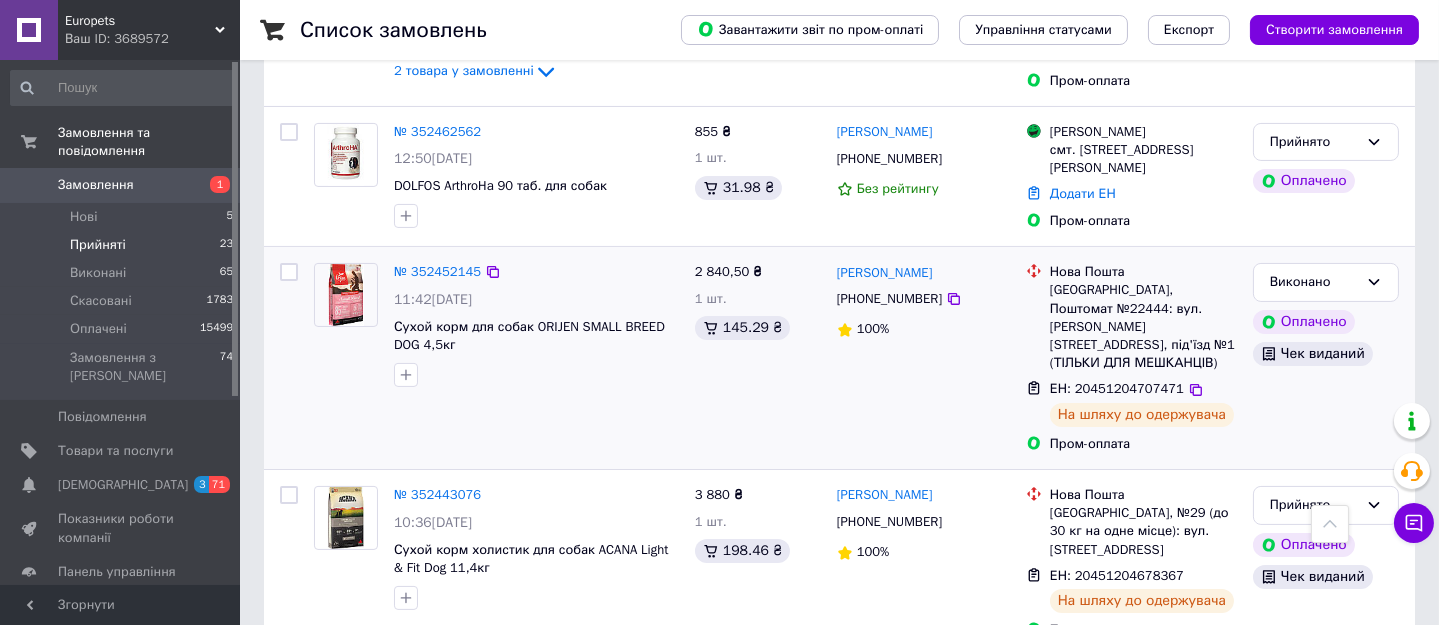 scroll, scrollTop: 1013, scrollLeft: 0, axis: vertical 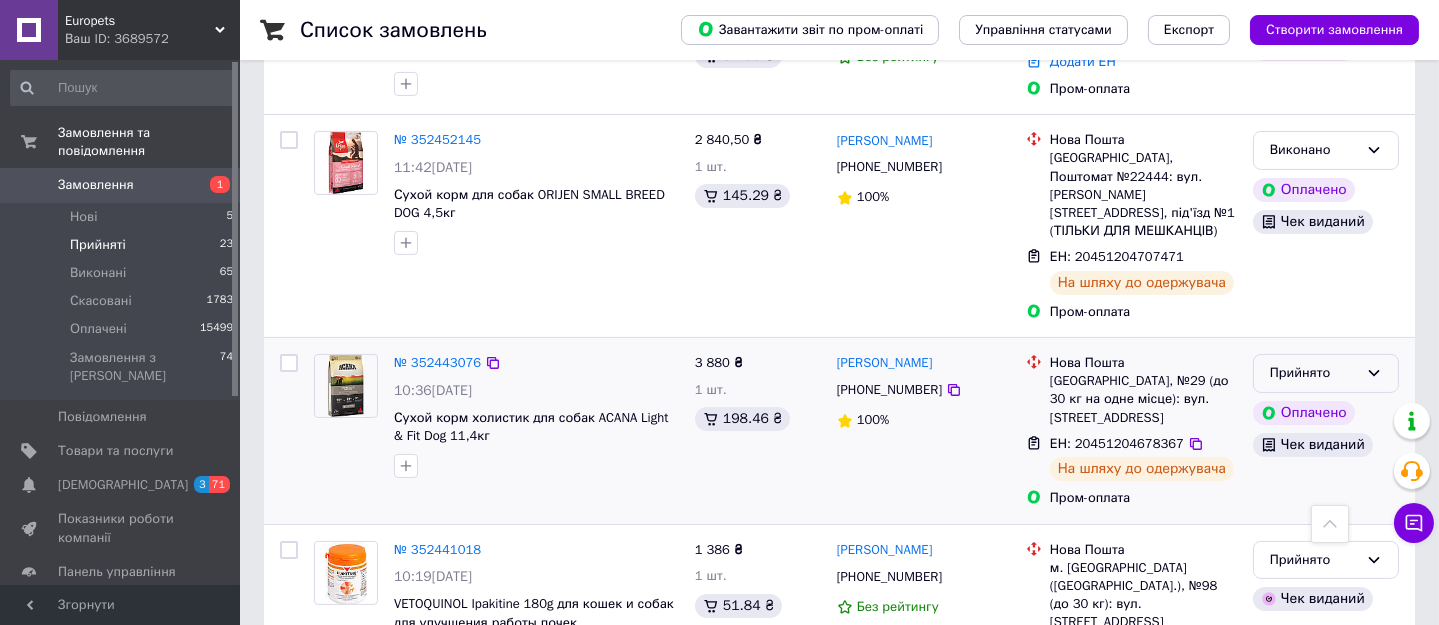 click 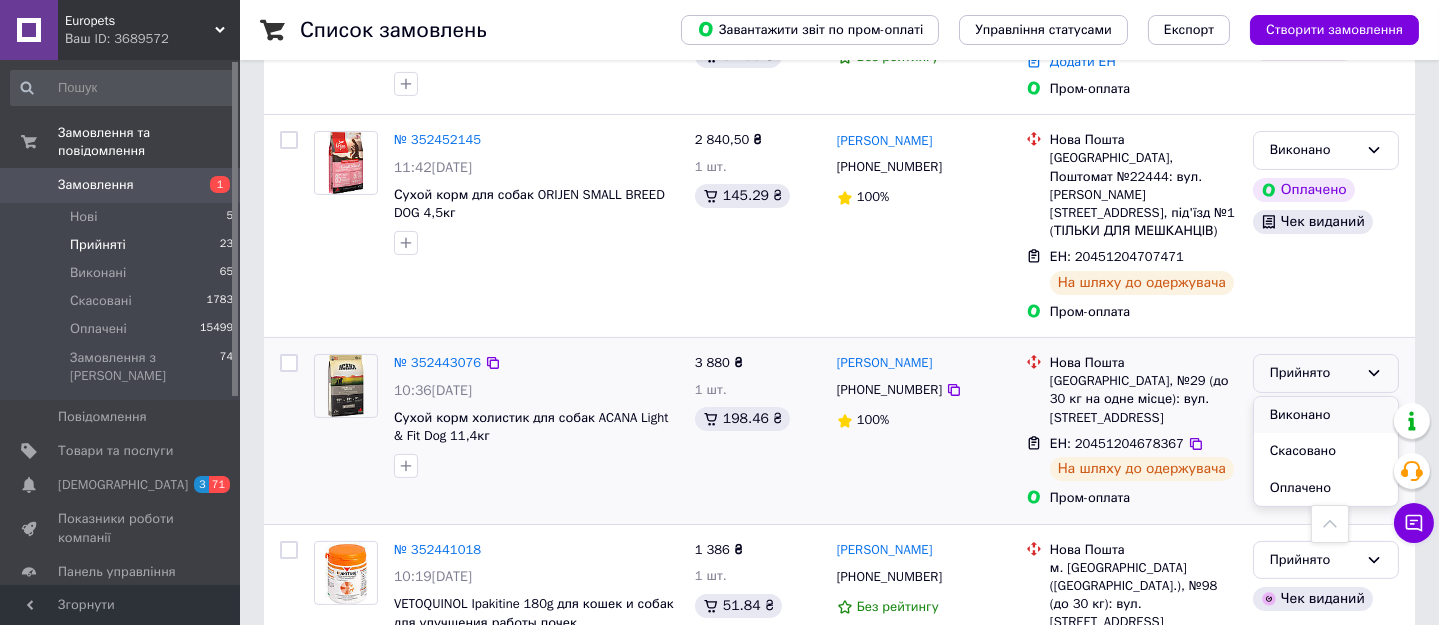 click on "Виконано" at bounding box center [1326, 415] 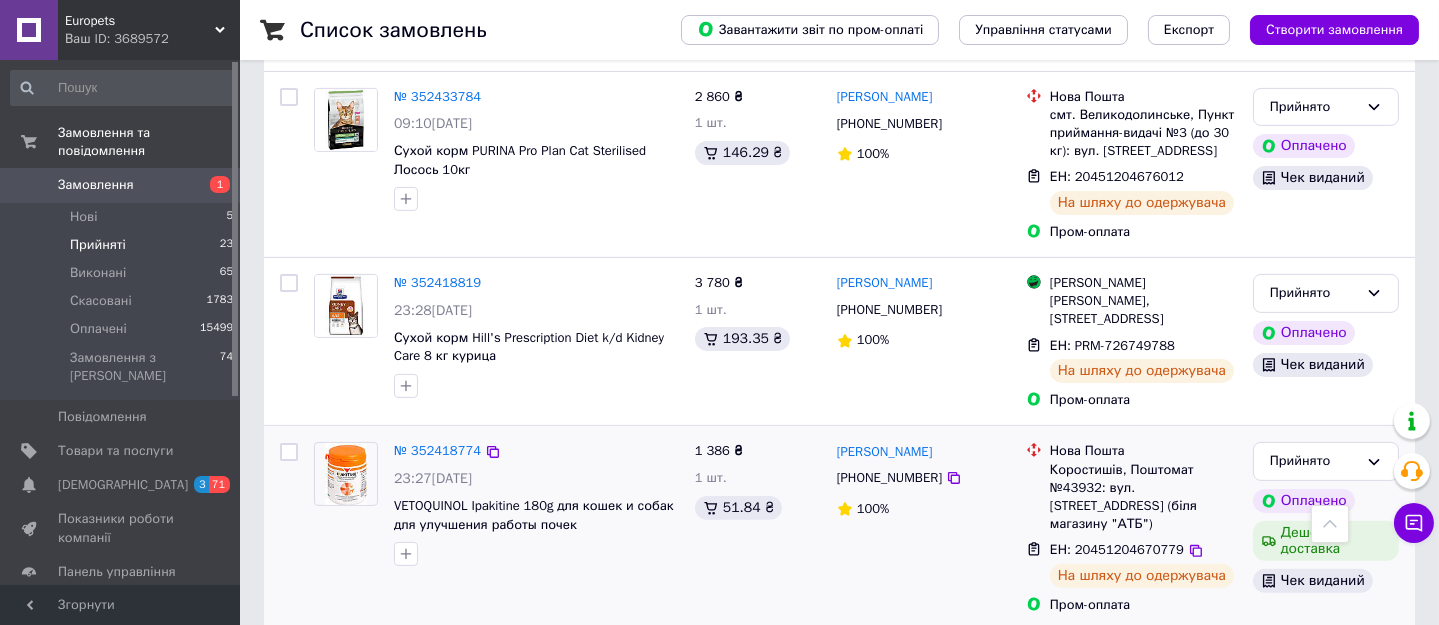 scroll, scrollTop: 1468, scrollLeft: 0, axis: vertical 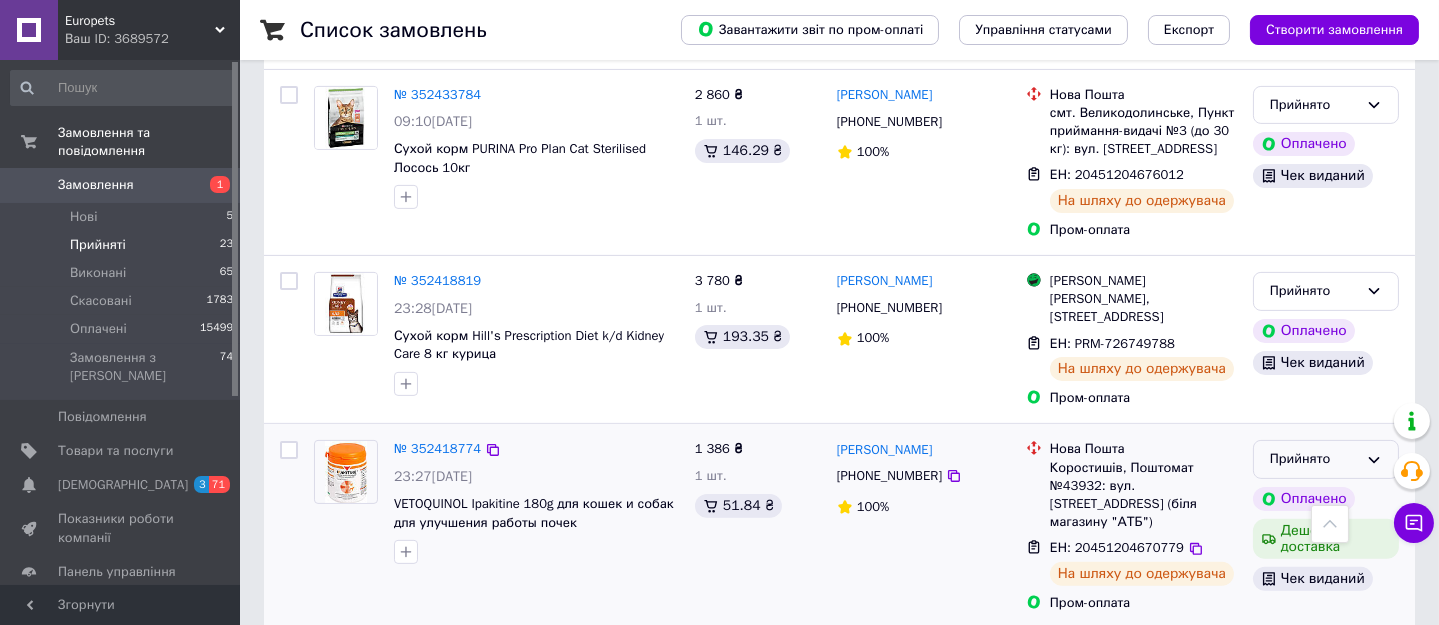 click on "Прийнято" at bounding box center [1326, 459] 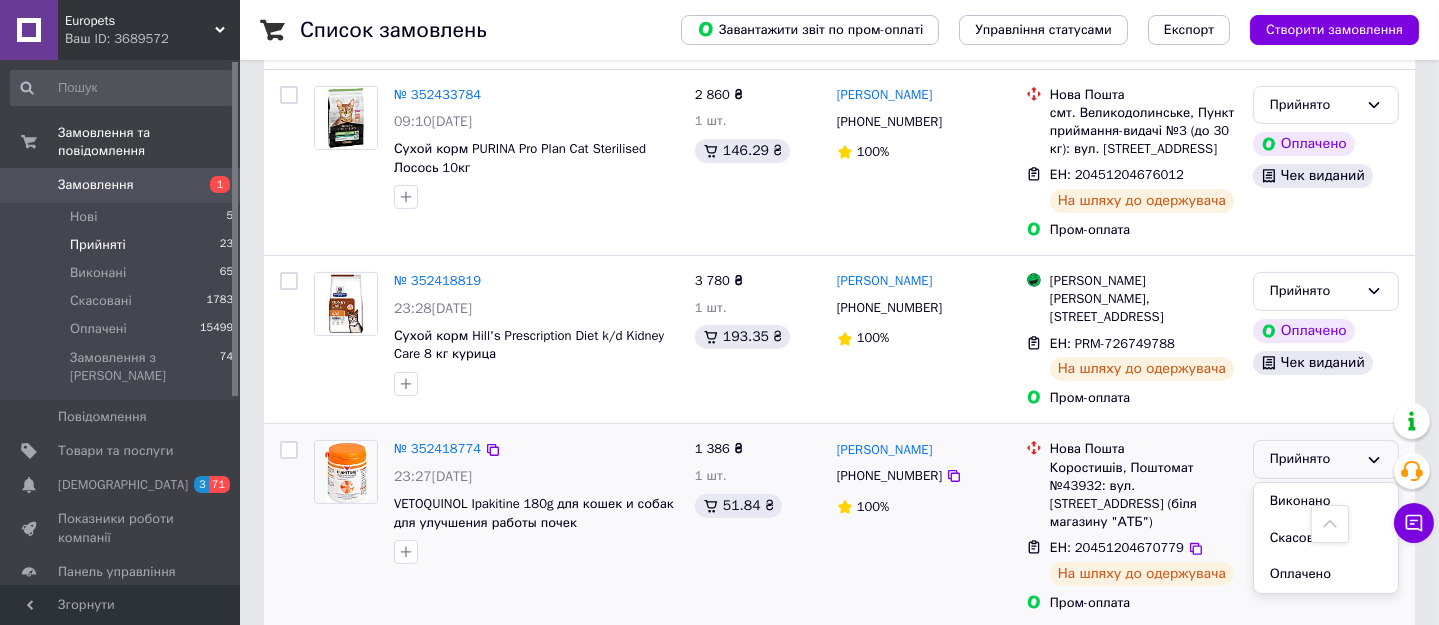 click on "Виконано" at bounding box center (1326, 501) 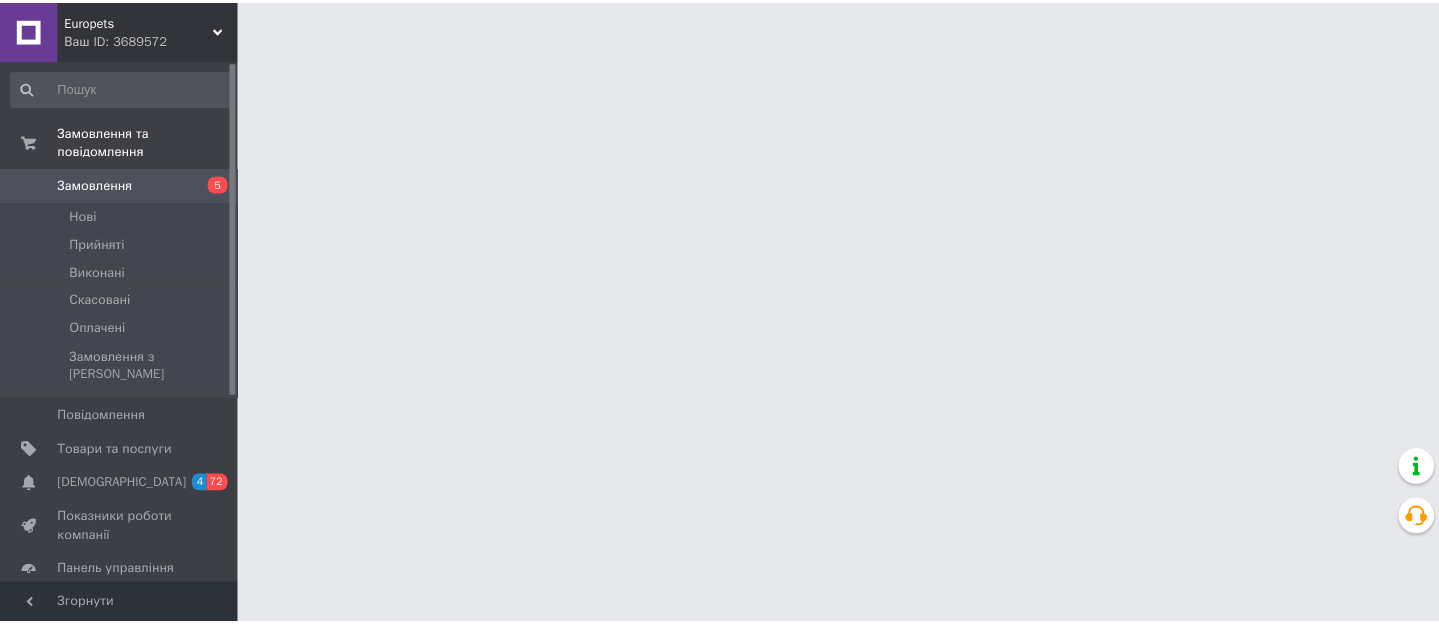 scroll, scrollTop: 0, scrollLeft: 0, axis: both 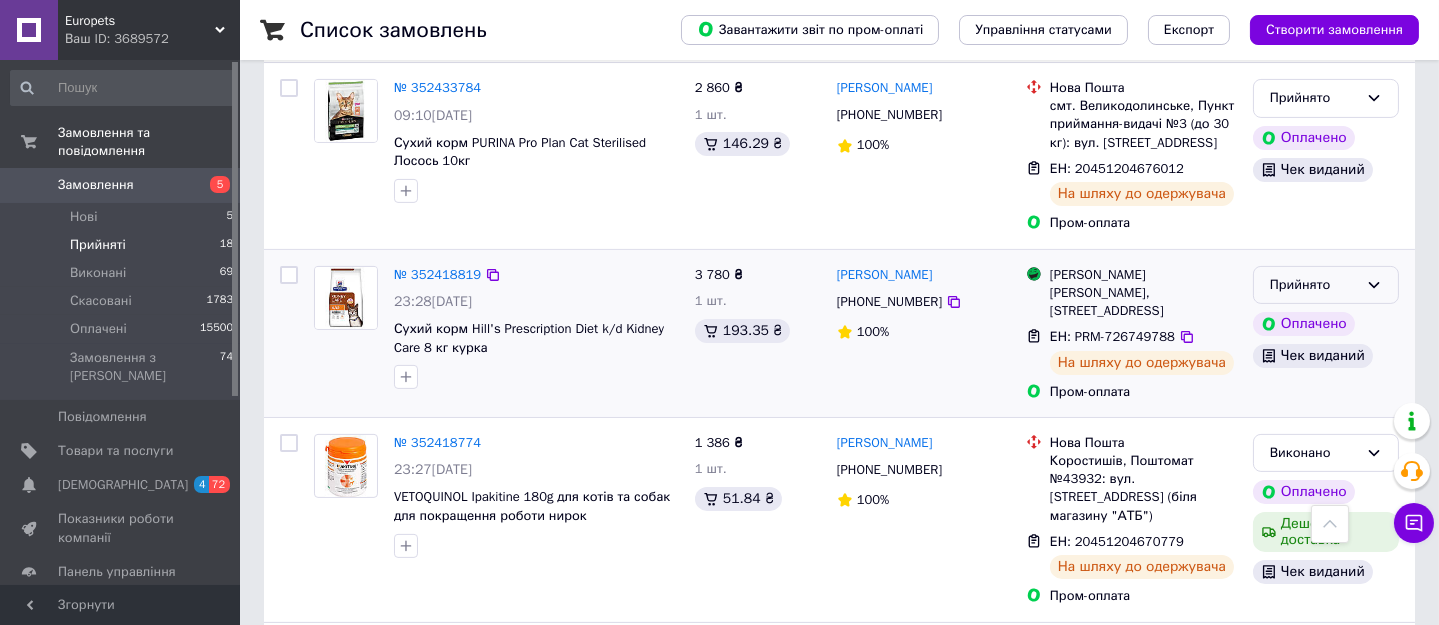 click on "Прийнято" at bounding box center [1314, 285] 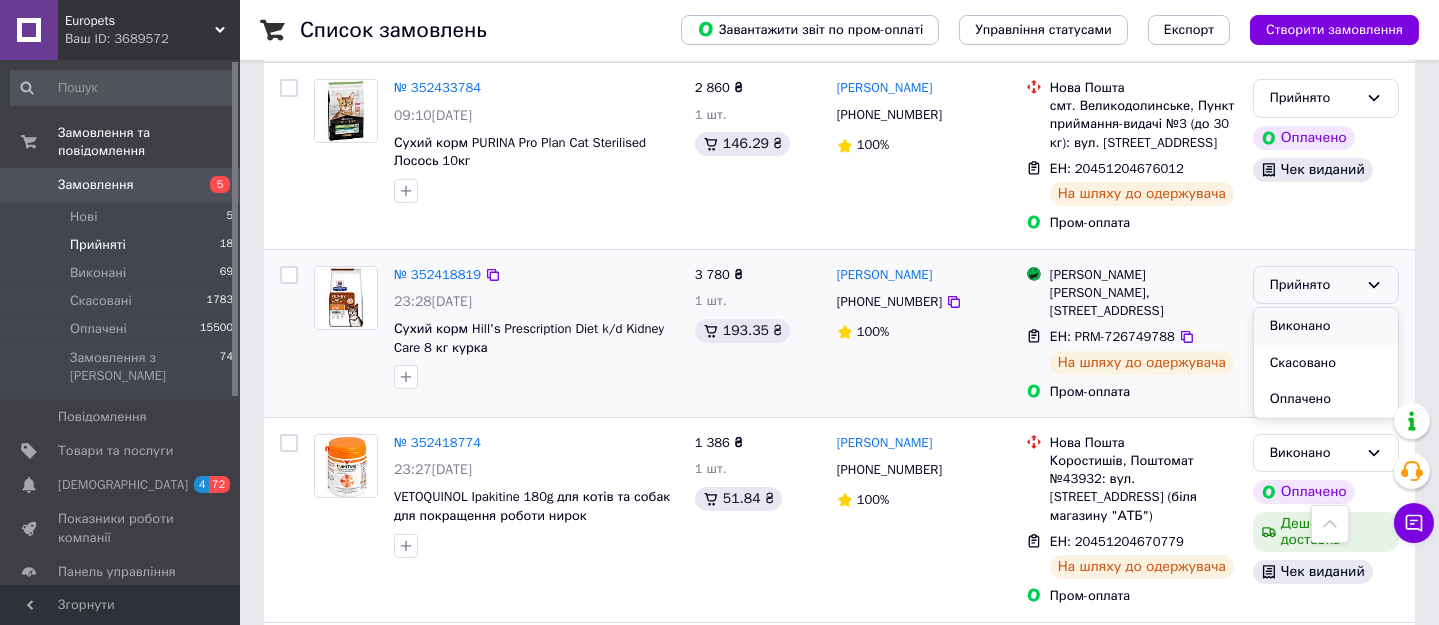 click on "Виконано" at bounding box center (1326, 326) 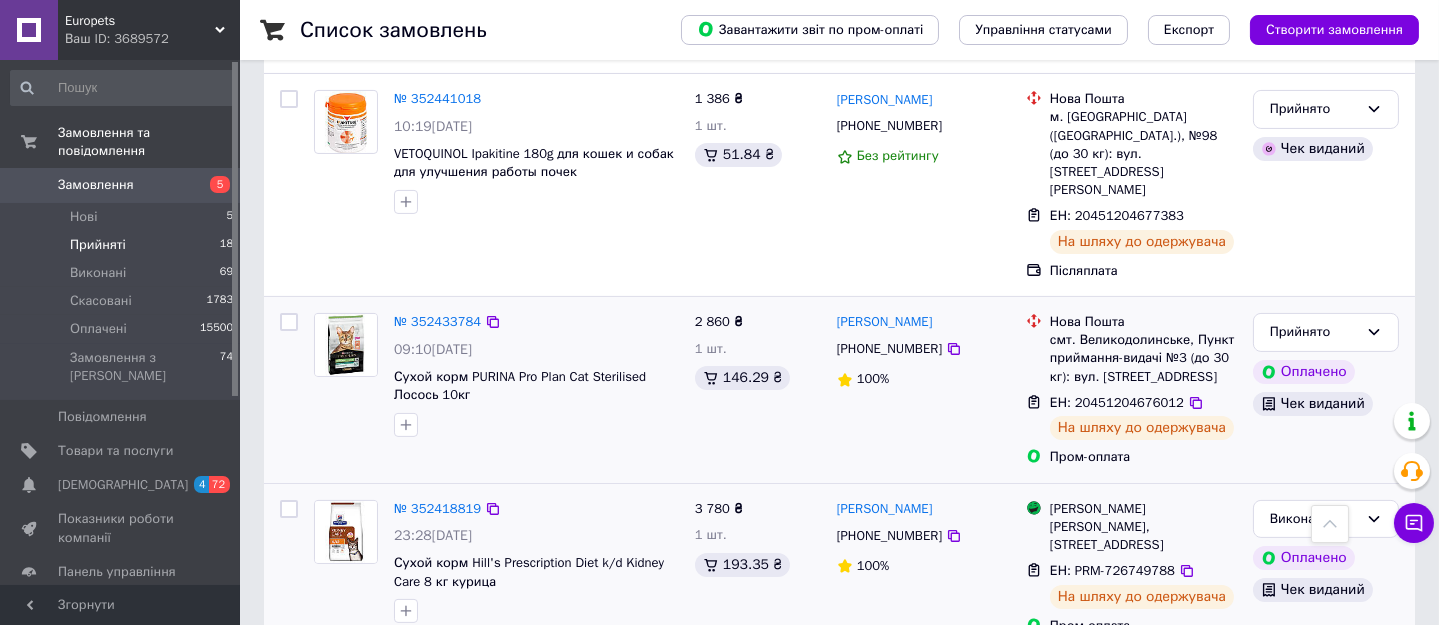scroll, scrollTop: 1015, scrollLeft: 0, axis: vertical 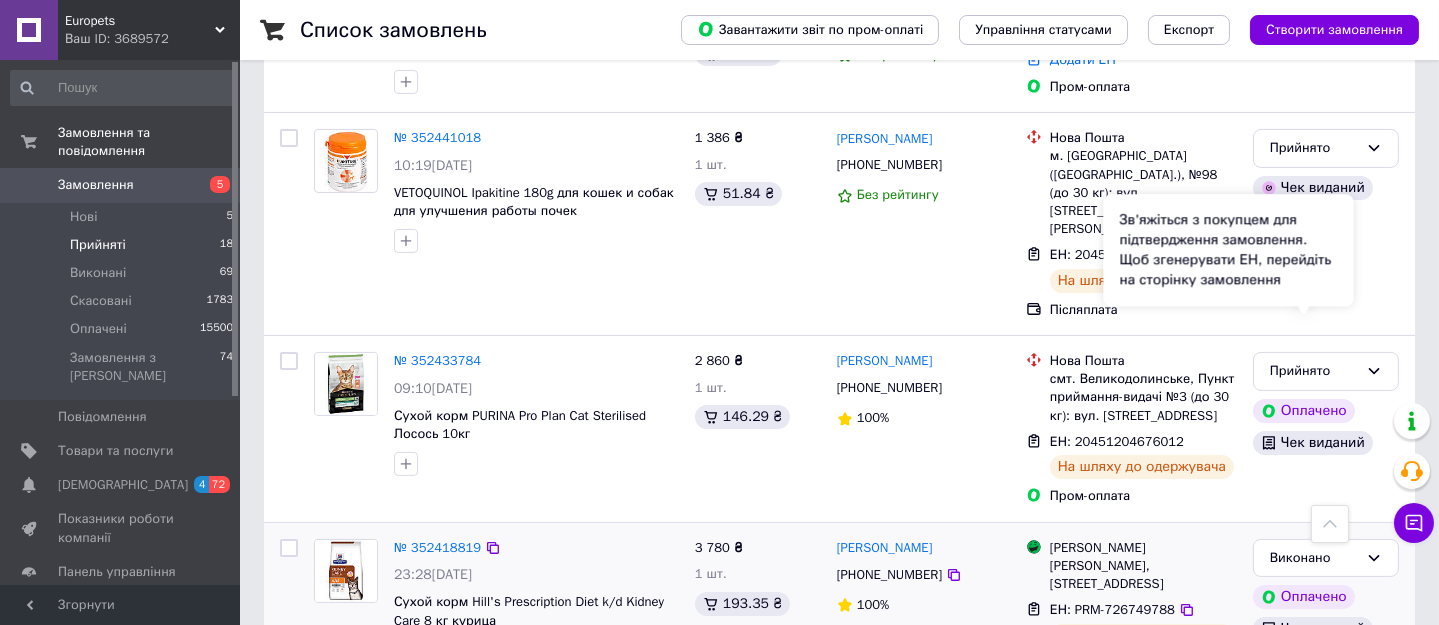 click on "Зв'яжіться з покупцем для підтвердження замовлення.
Щоб згенерувати ЕН, перейдіть на сторінку замовлення" at bounding box center (1229, 250) 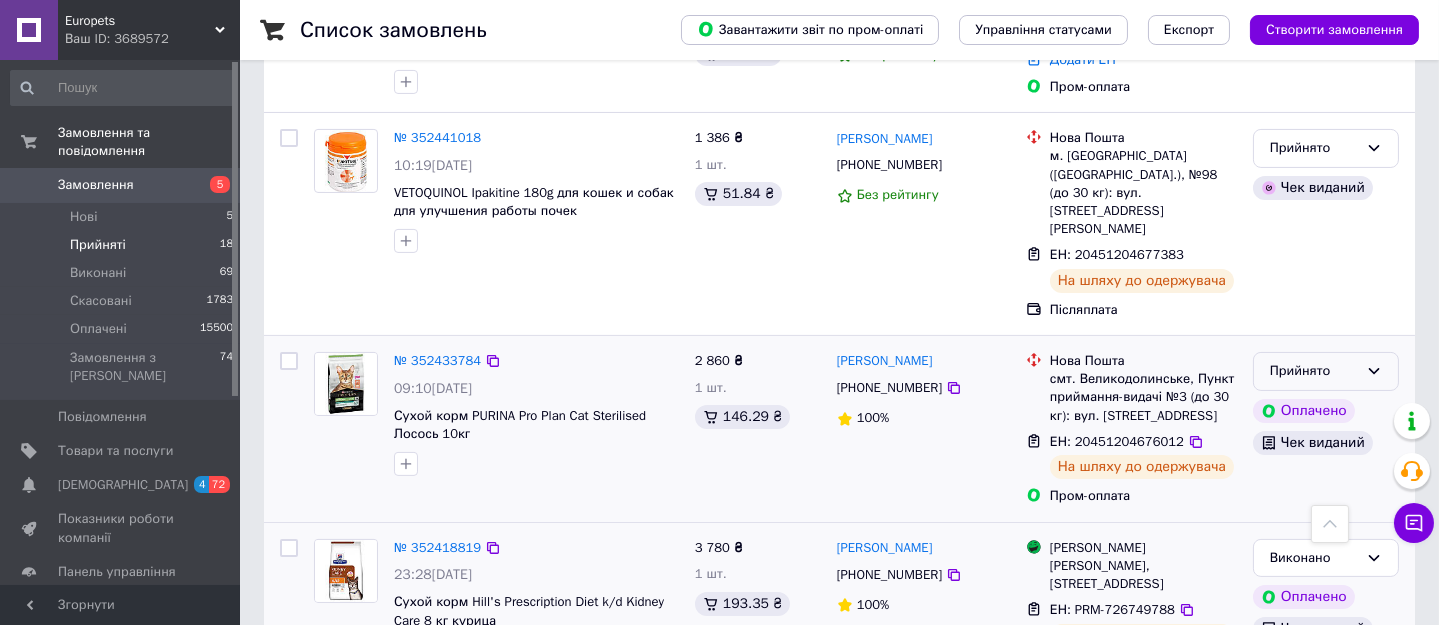 click 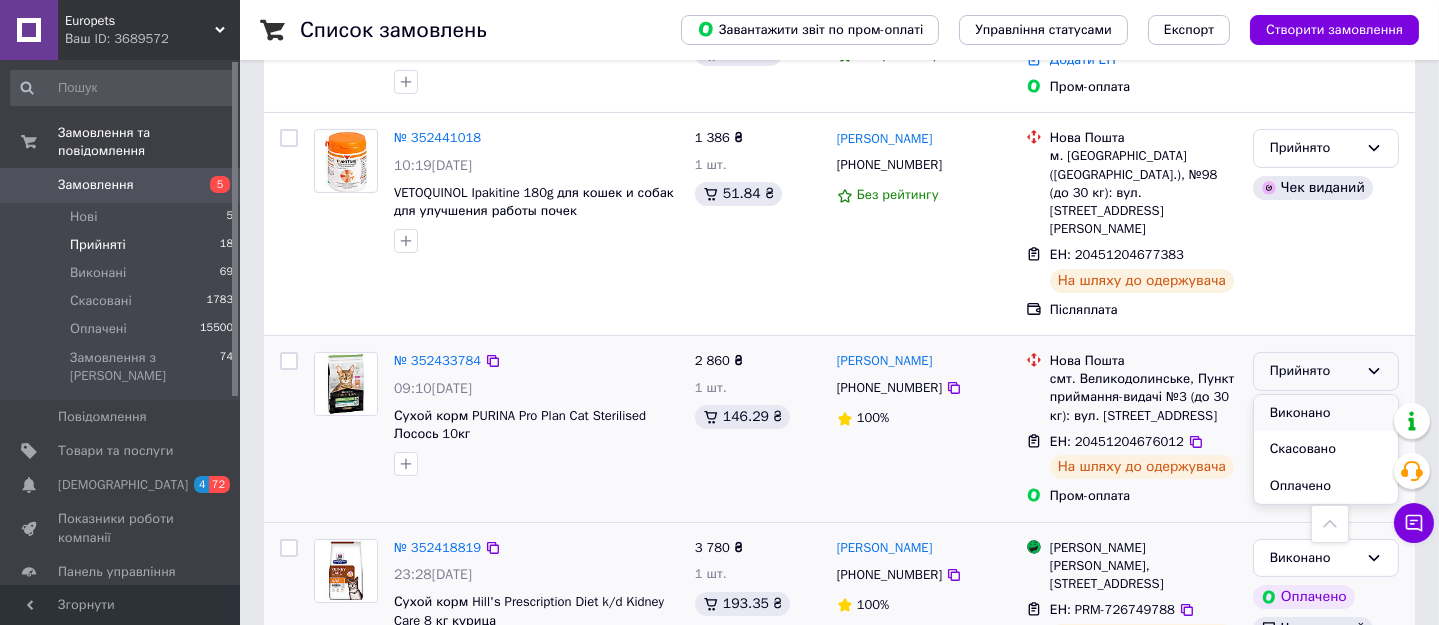 click on "Виконано" at bounding box center (1326, 413) 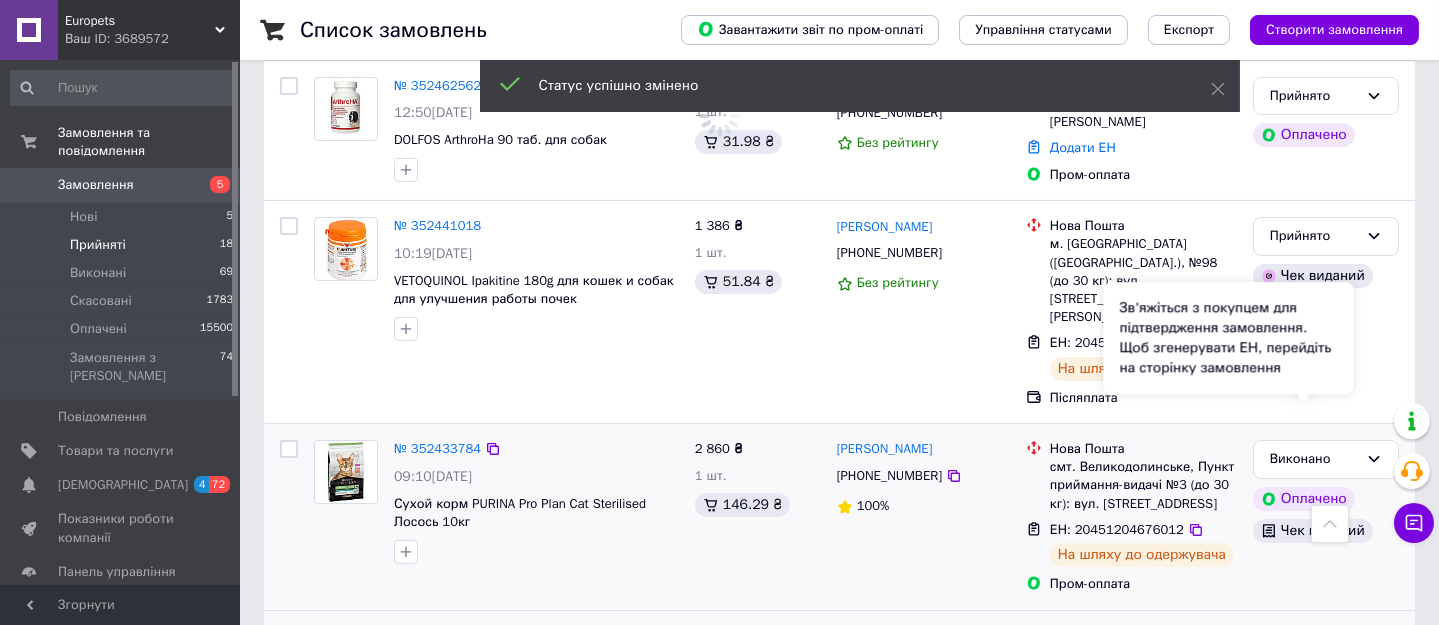 scroll, scrollTop: 924, scrollLeft: 0, axis: vertical 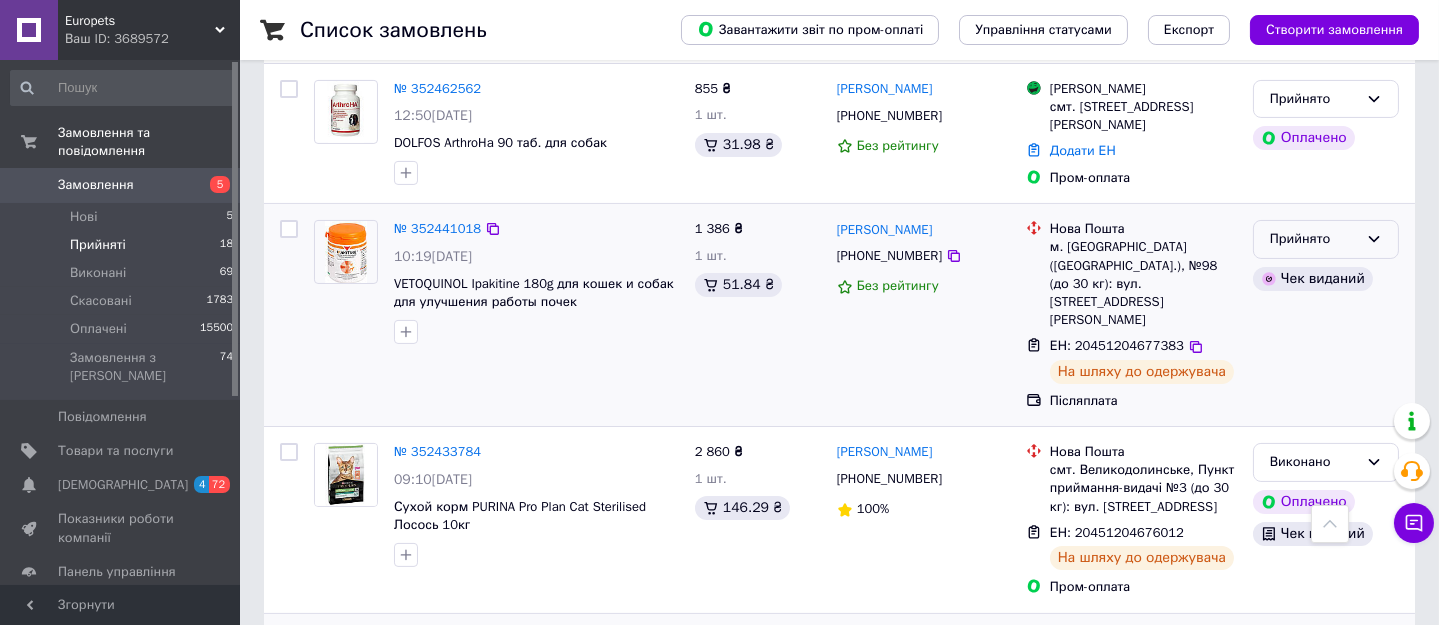 click on "Прийнято" at bounding box center (1326, 239) 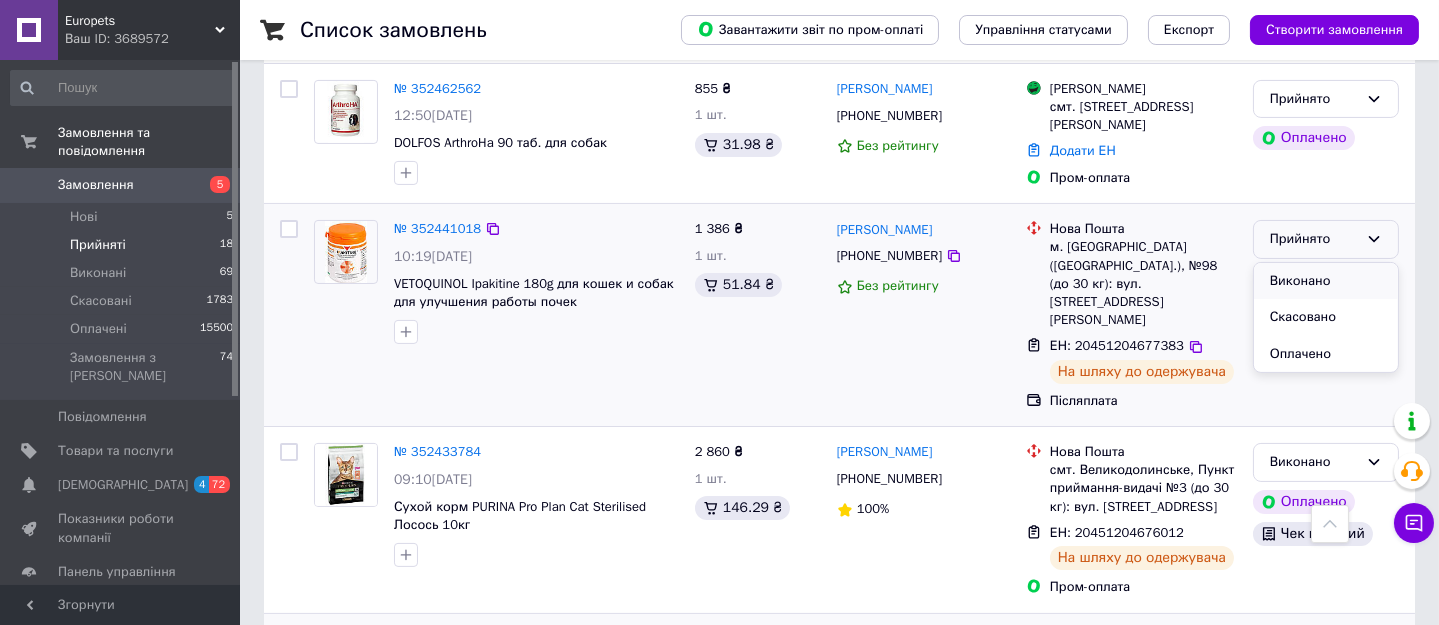 click on "Виконано" at bounding box center (1326, 281) 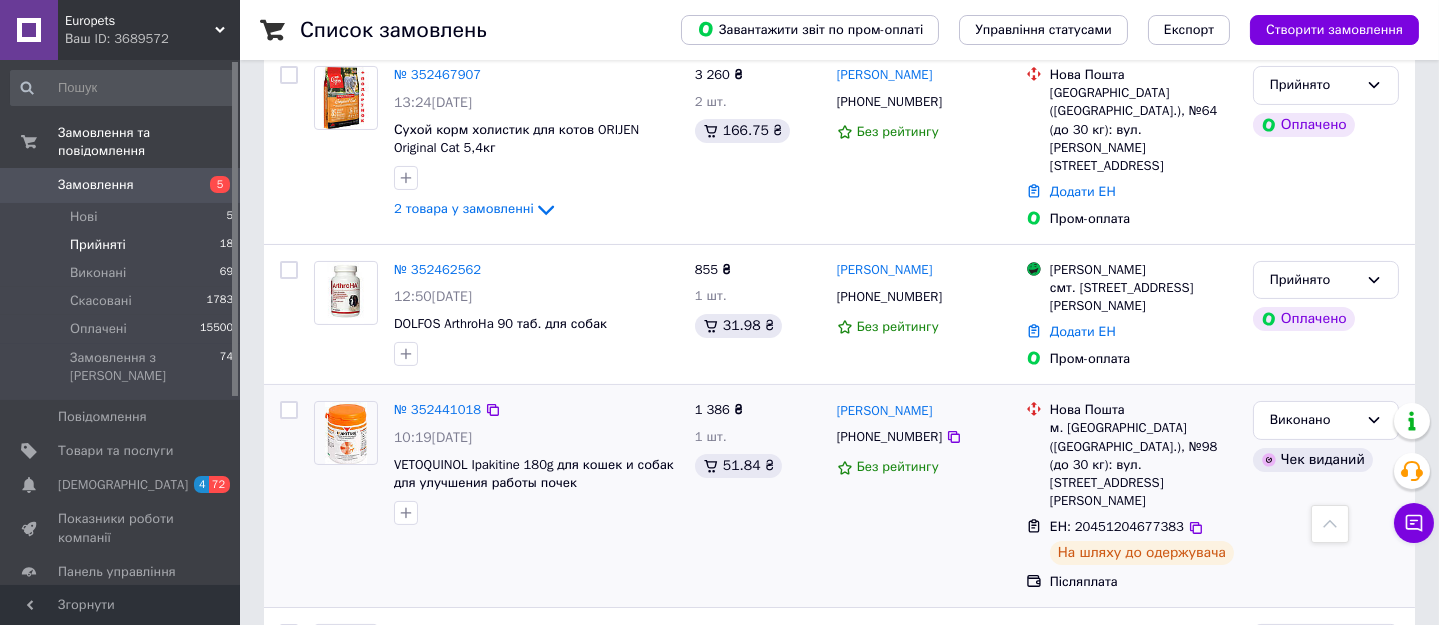 scroll, scrollTop: 742, scrollLeft: 0, axis: vertical 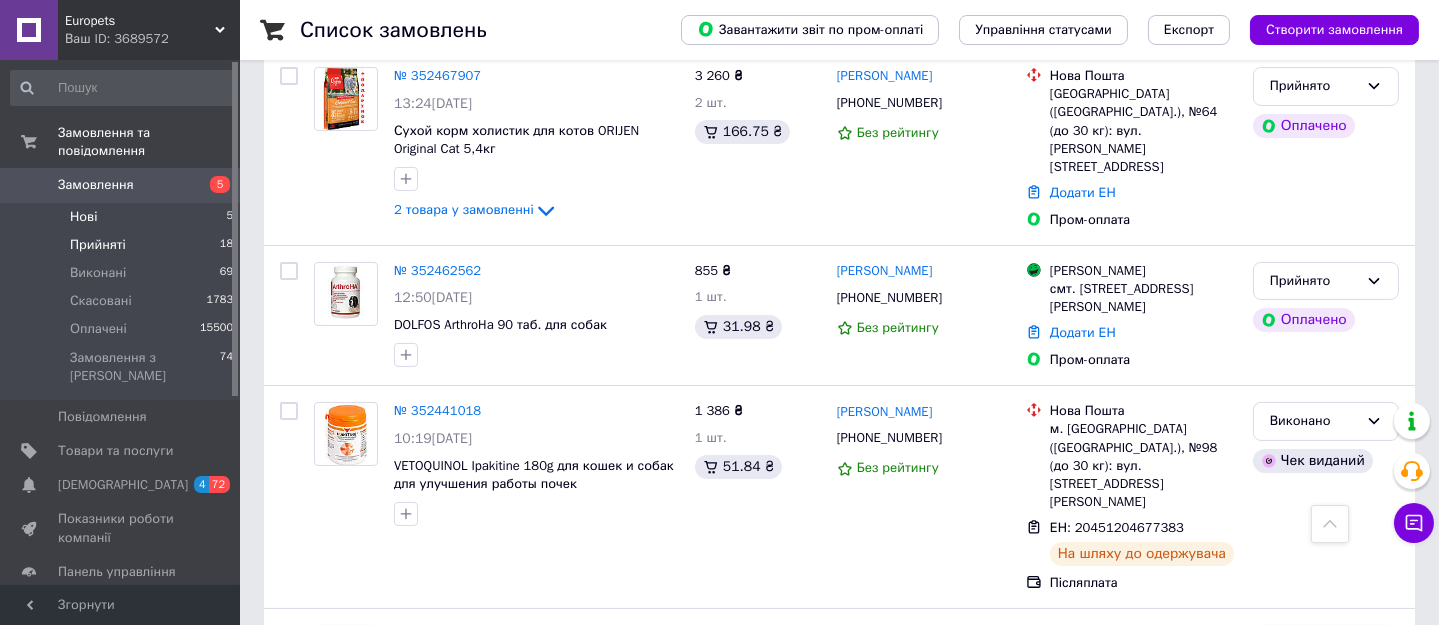 click on "Нові 5" at bounding box center [122, 217] 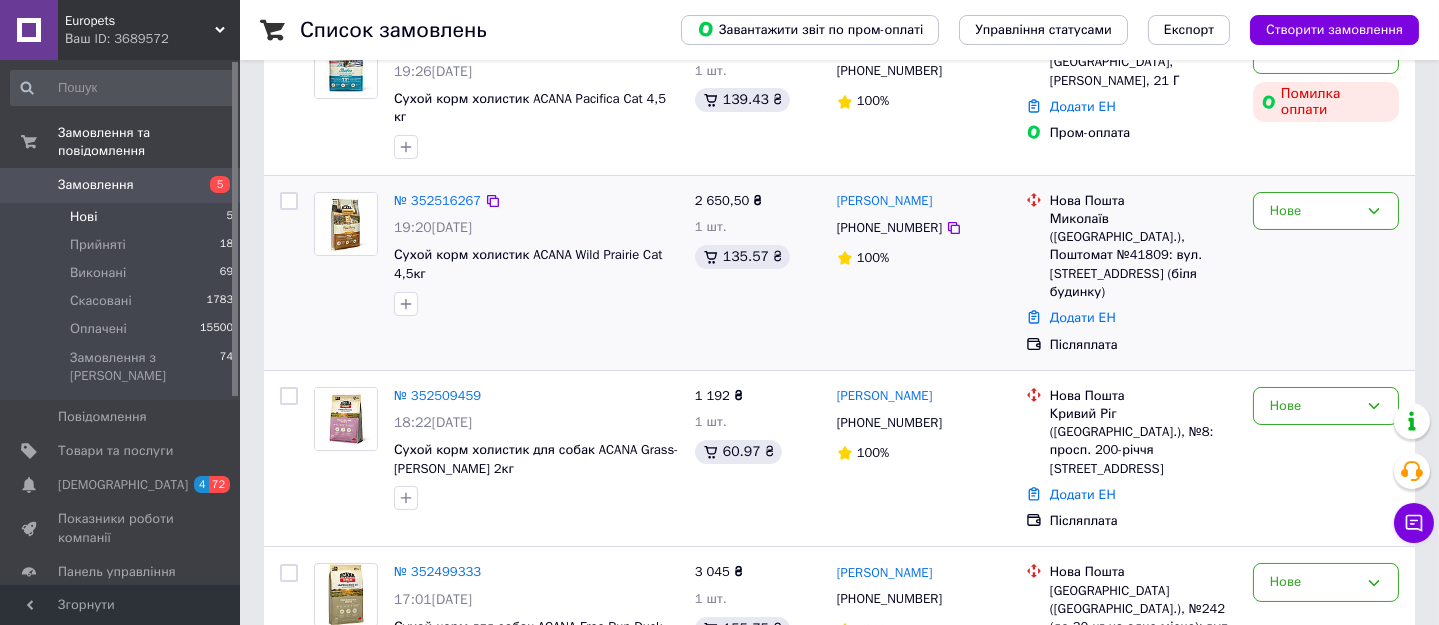 scroll, scrollTop: 272, scrollLeft: 0, axis: vertical 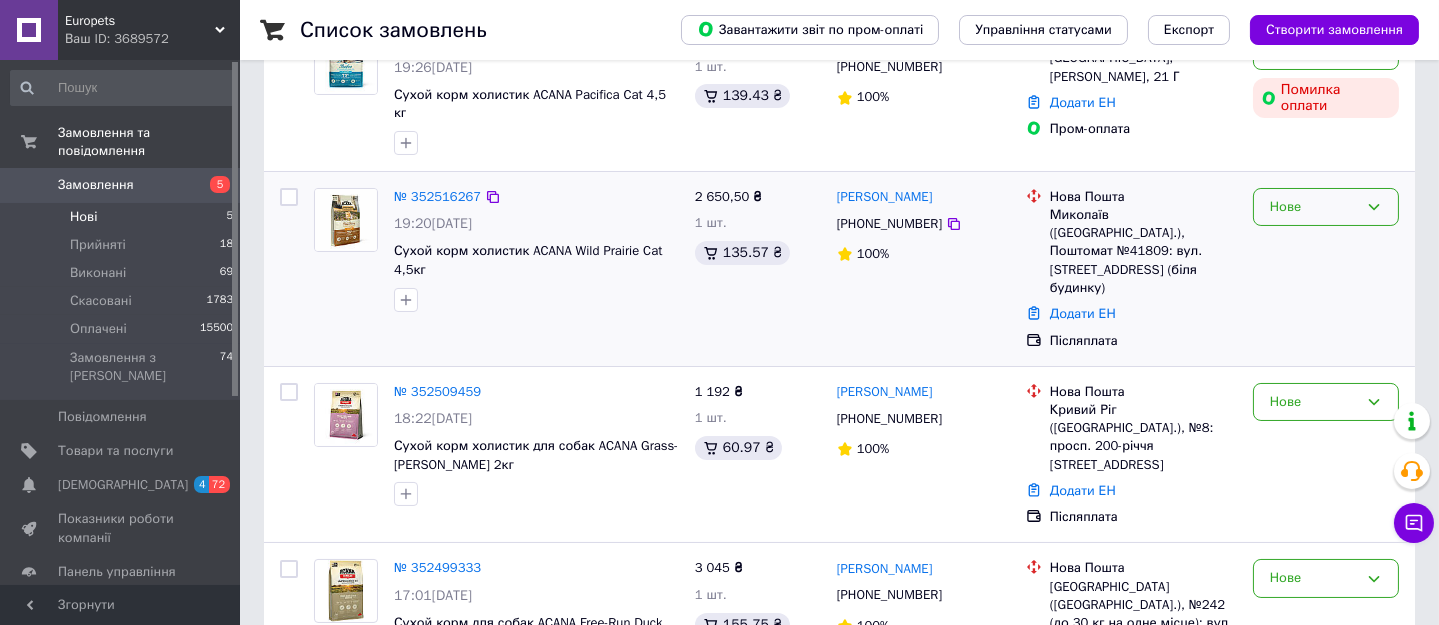 click on "Нове" at bounding box center [1314, 207] 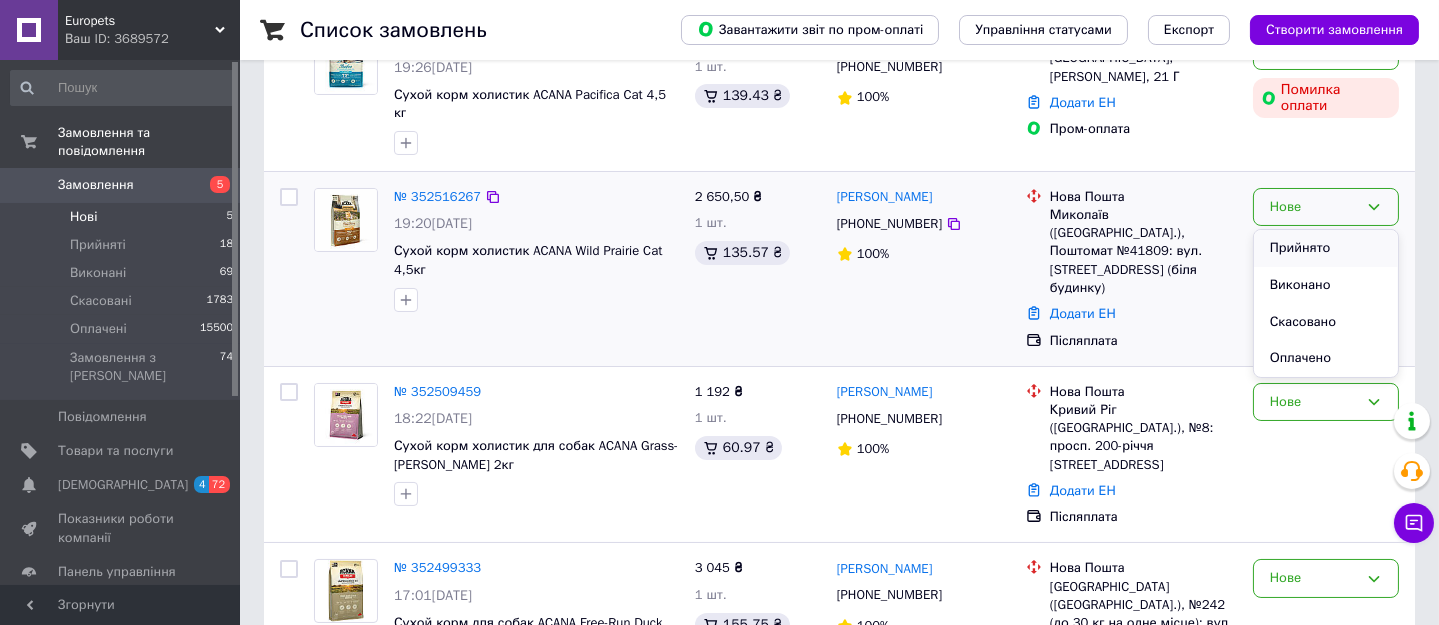 click on "Прийнято" at bounding box center (1326, 248) 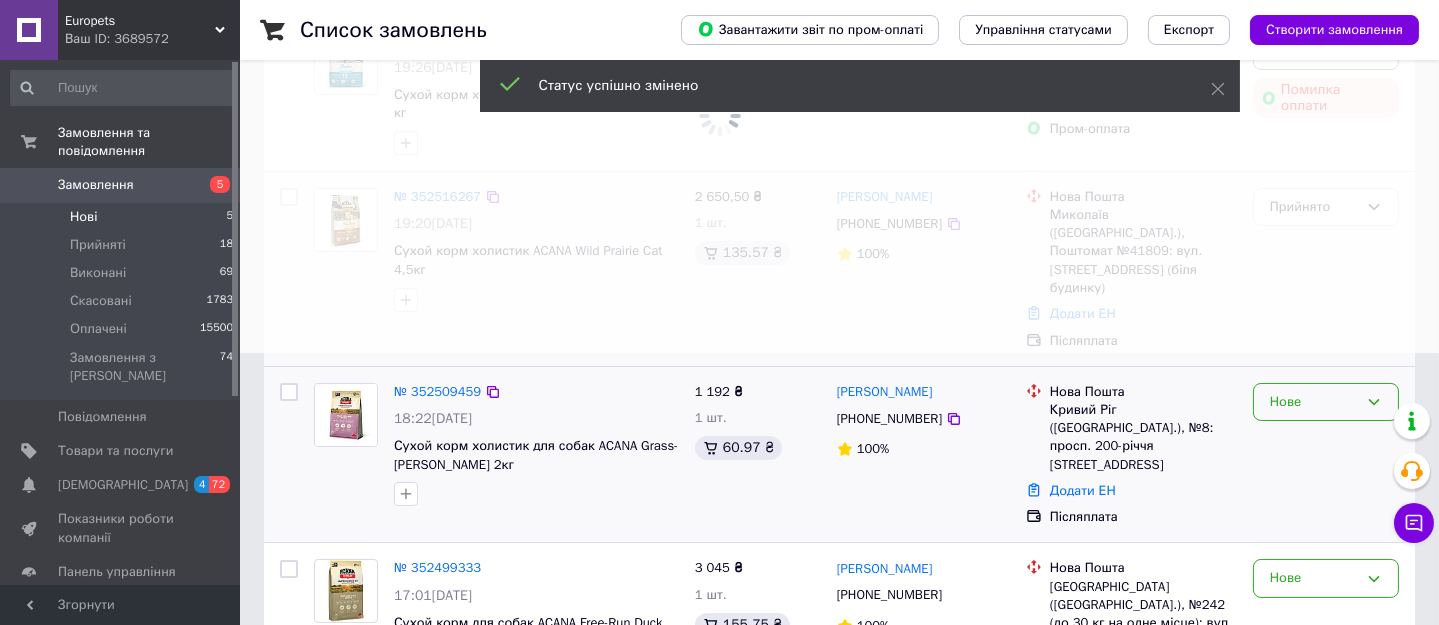 click on "Нове" at bounding box center (1314, 402) 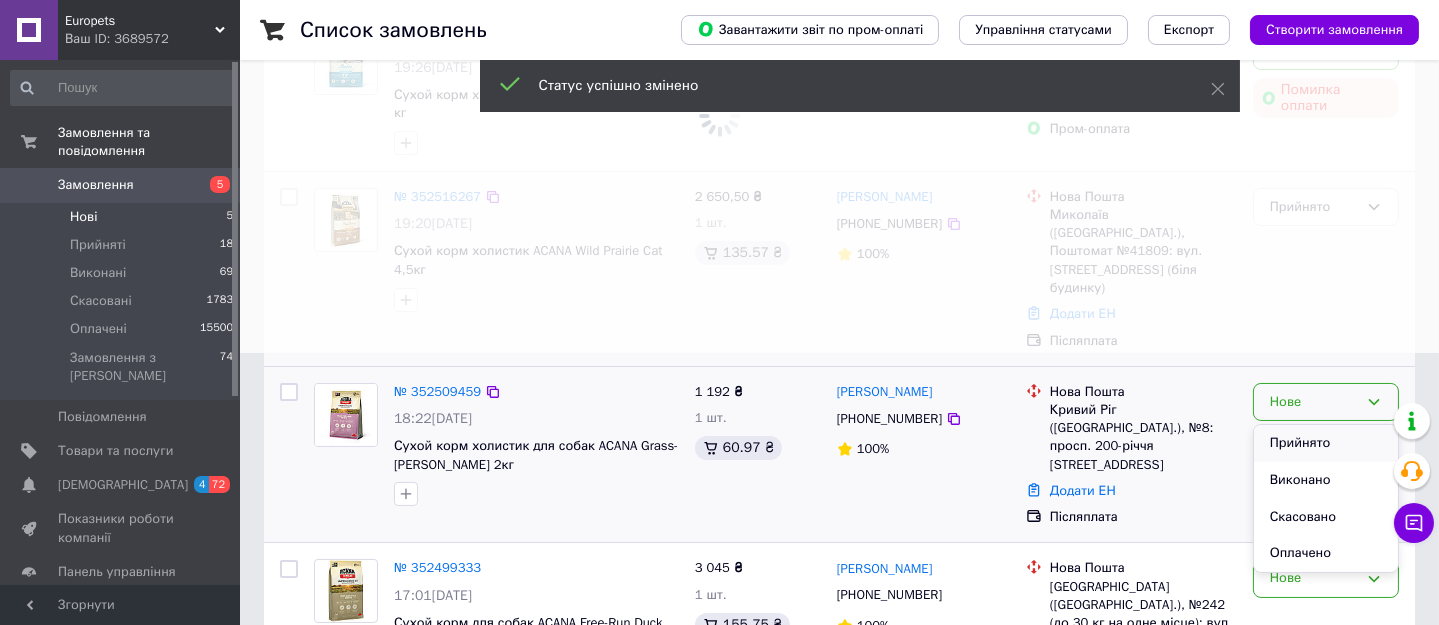 click on "Прийнято" at bounding box center [1326, 443] 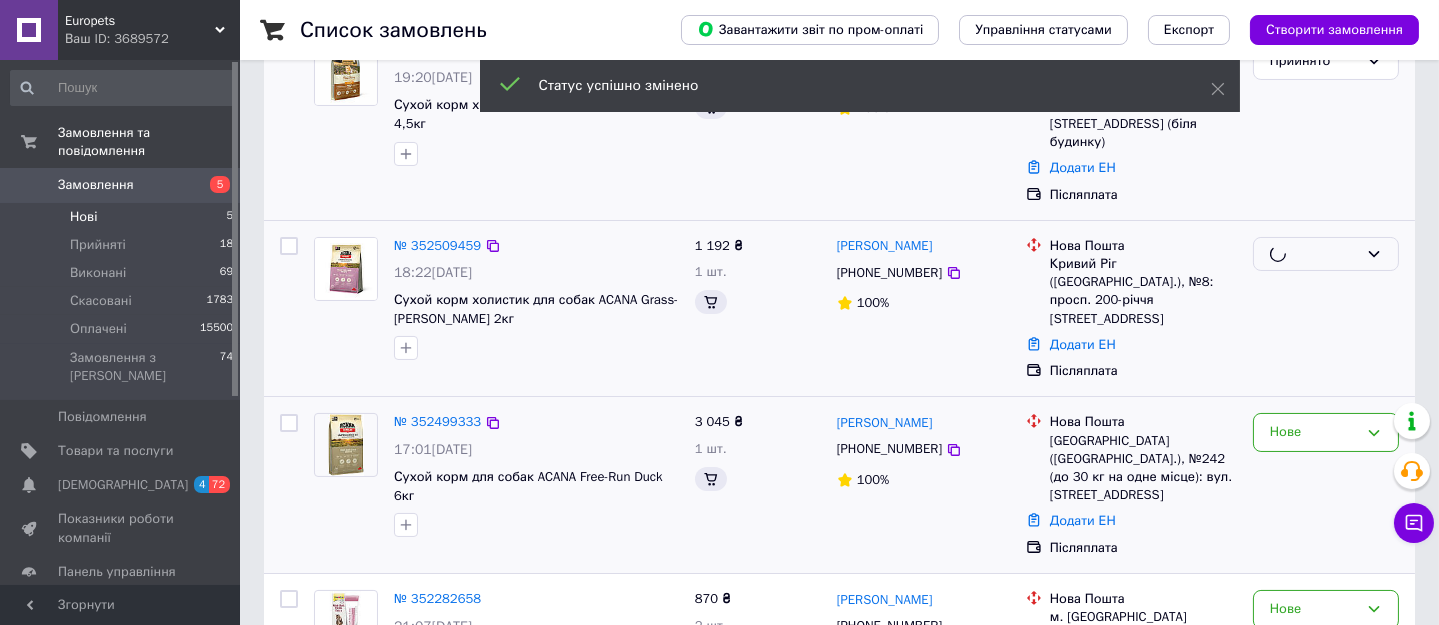 scroll, scrollTop: 454, scrollLeft: 0, axis: vertical 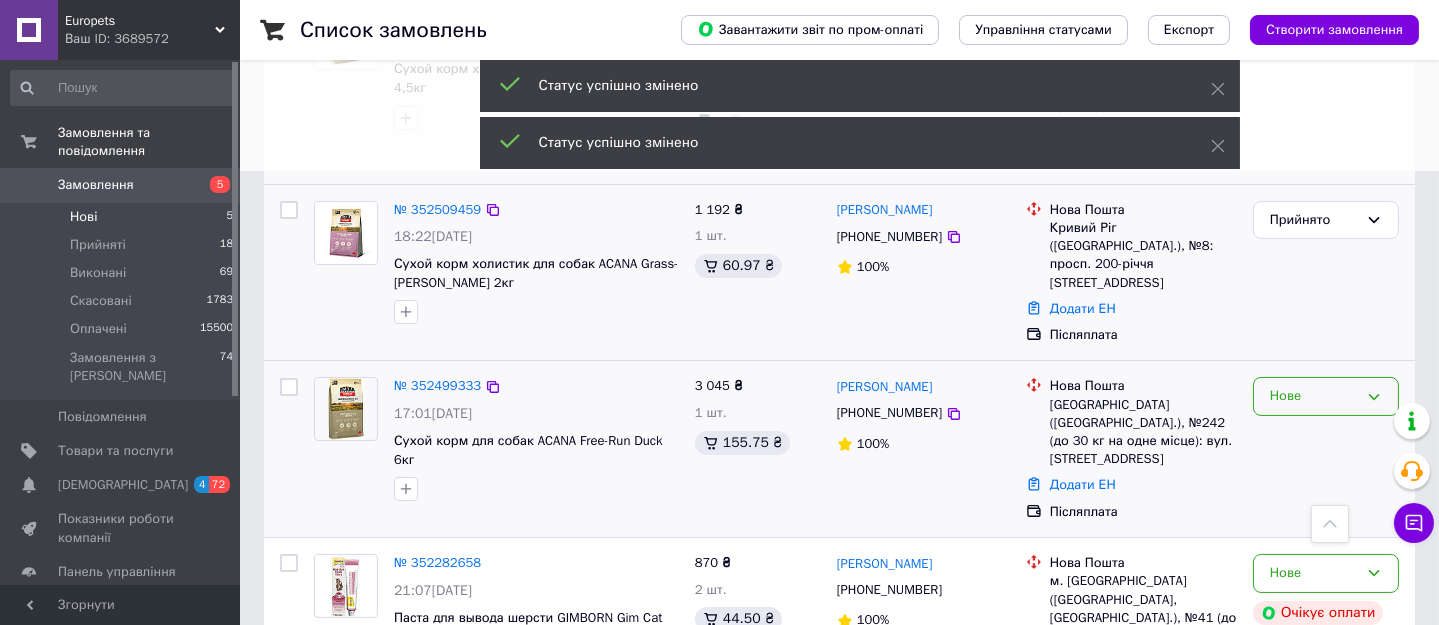 click on "Нове" at bounding box center (1314, 396) 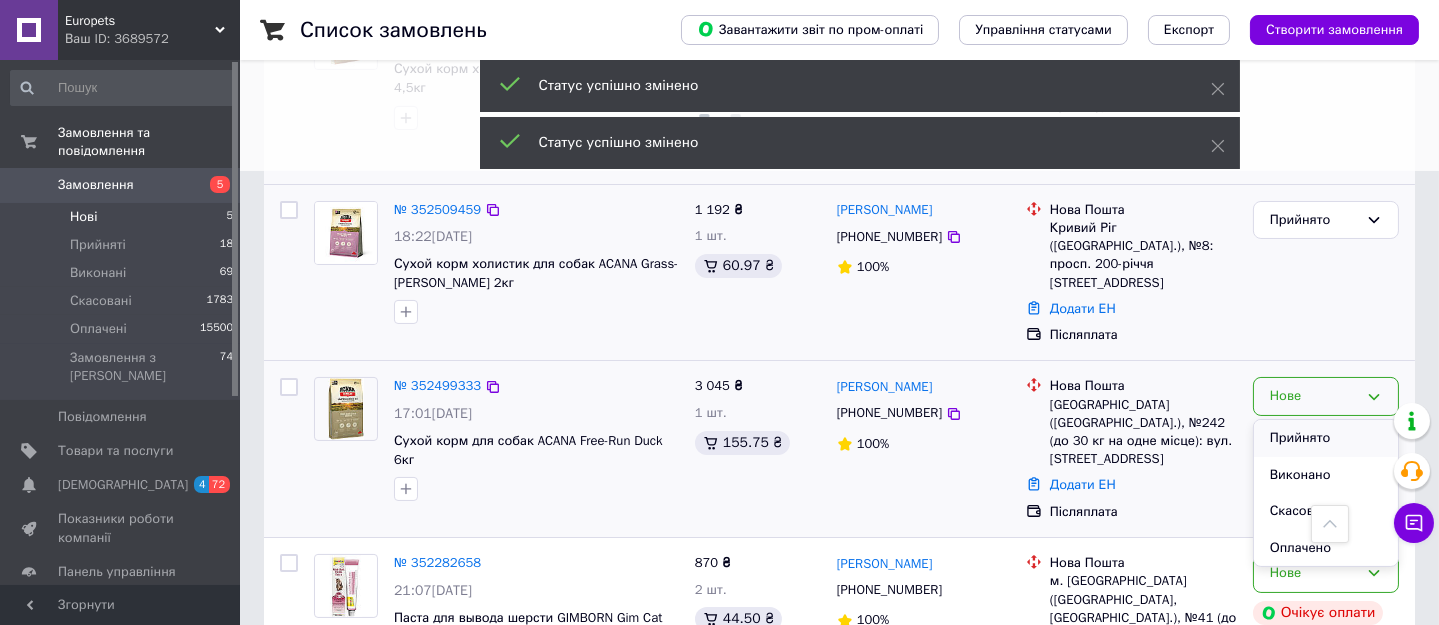 click on "Прийнято" at bounding box center [1326, 438] 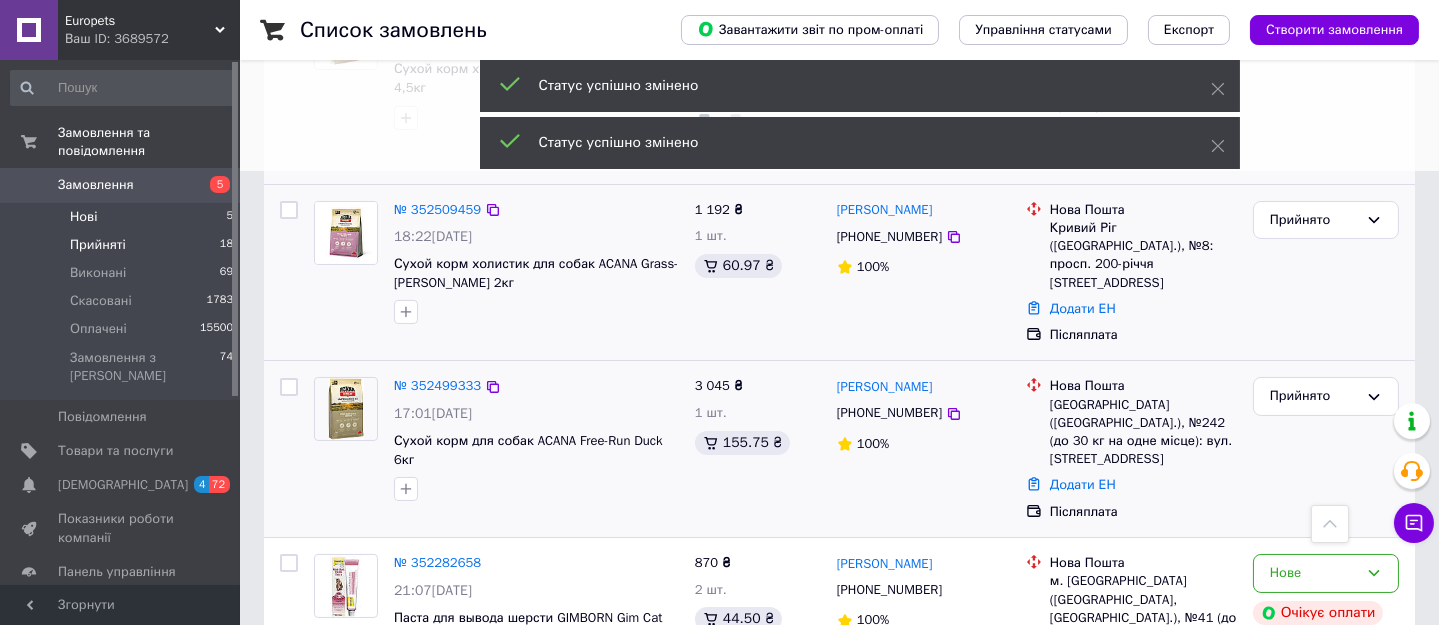 click on "Прийняті" at bounding box center [98, 245] 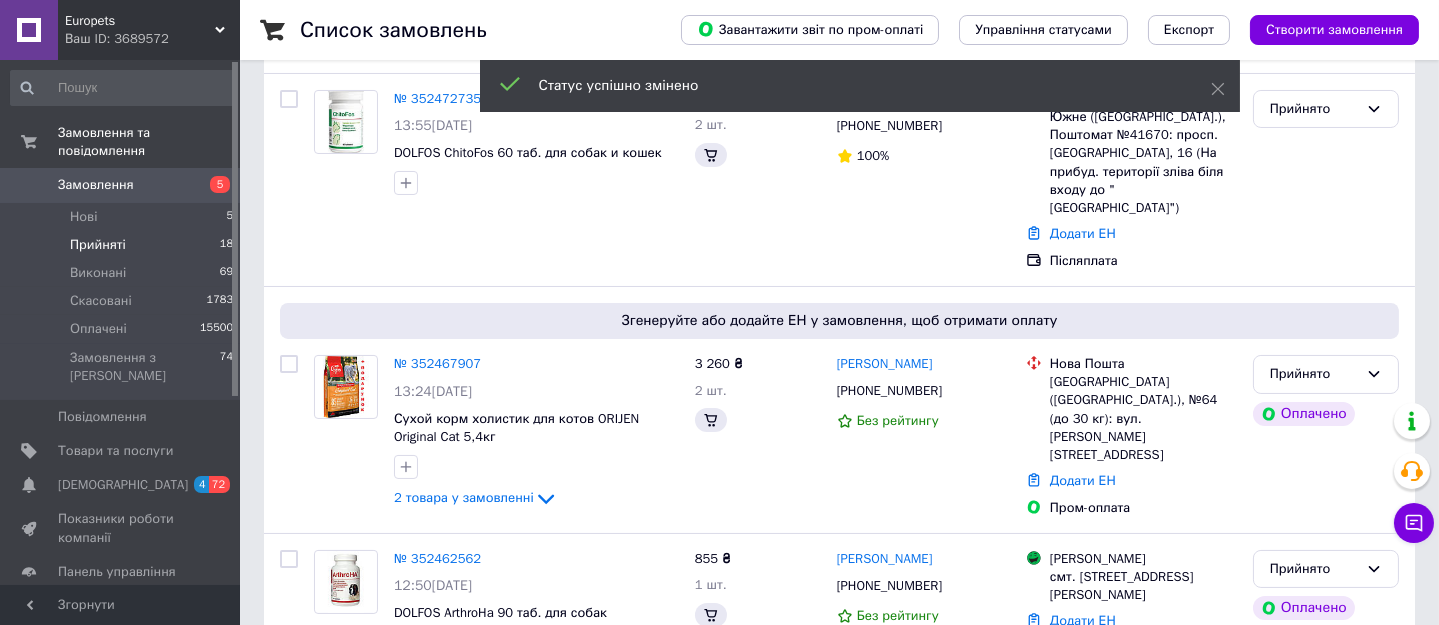 scroll, scrollTop: 0, scrollLeft: 0, axis: both 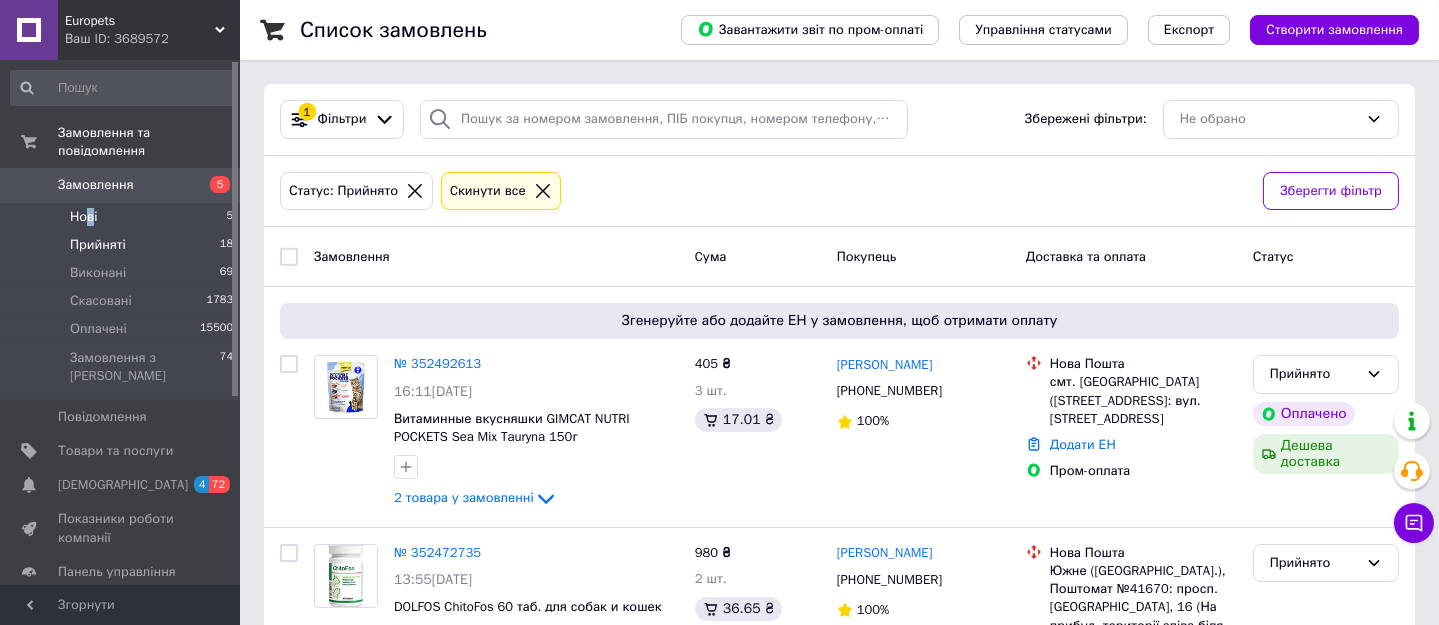 click on "Нові" at bounding box center (83, 217) 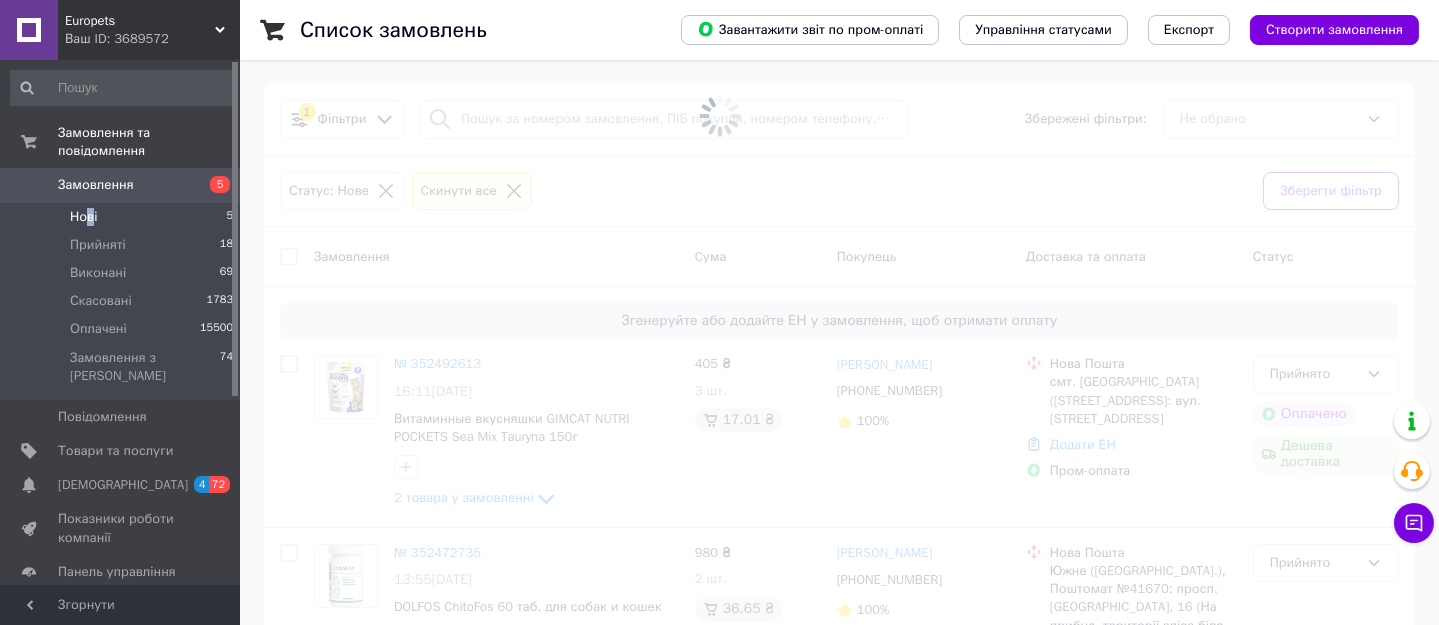 click on "Замовлення" at bounding box center [96, 185] 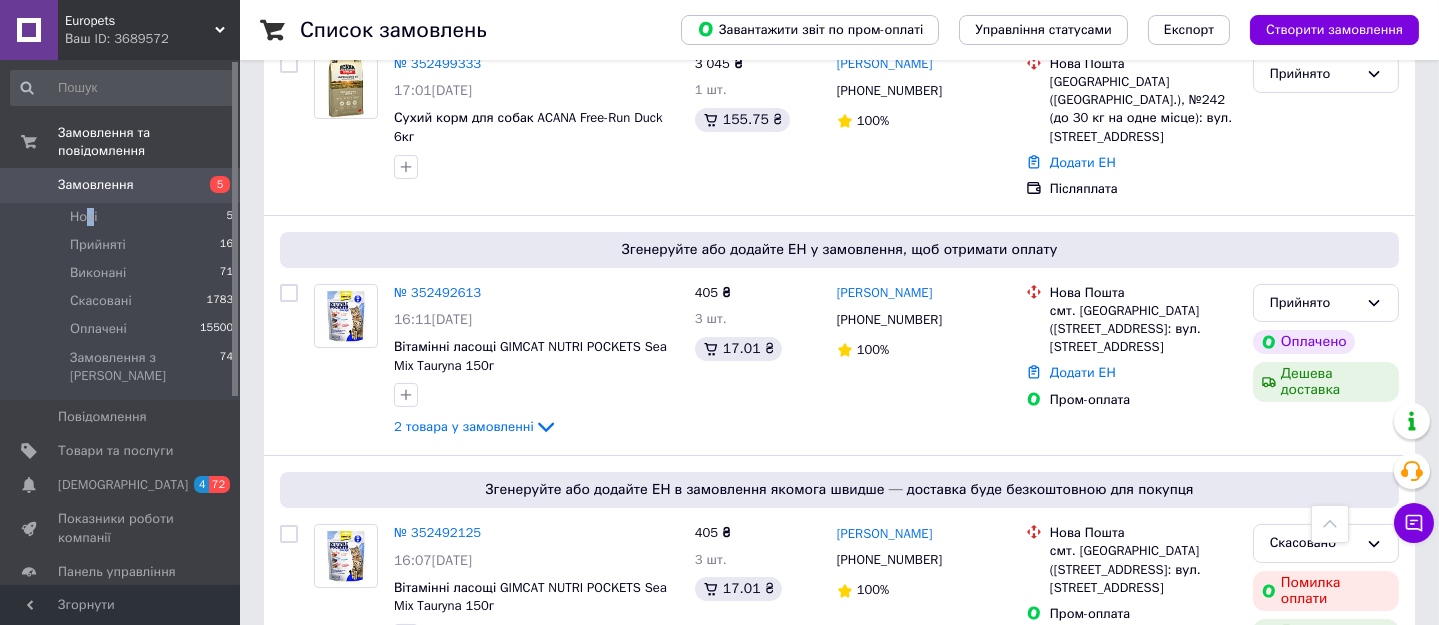 scroll, scrollTop: 818, scrollLeft: 0, axis: vertical 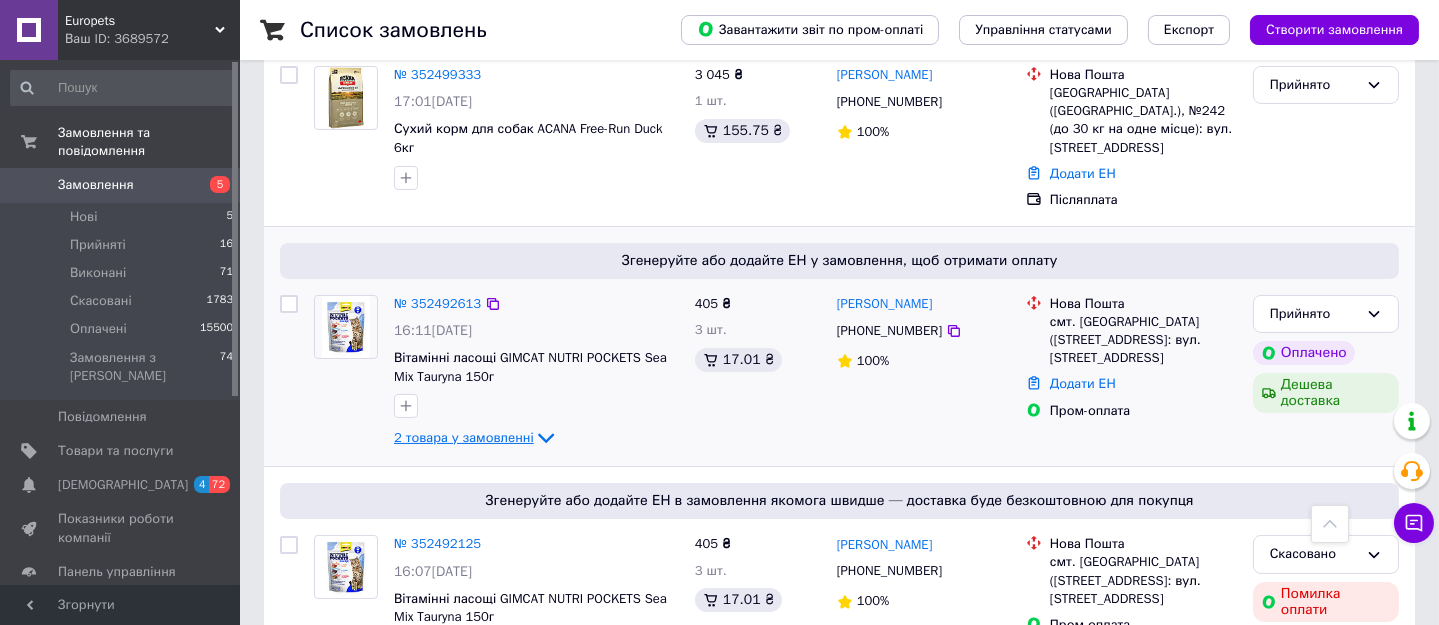 click 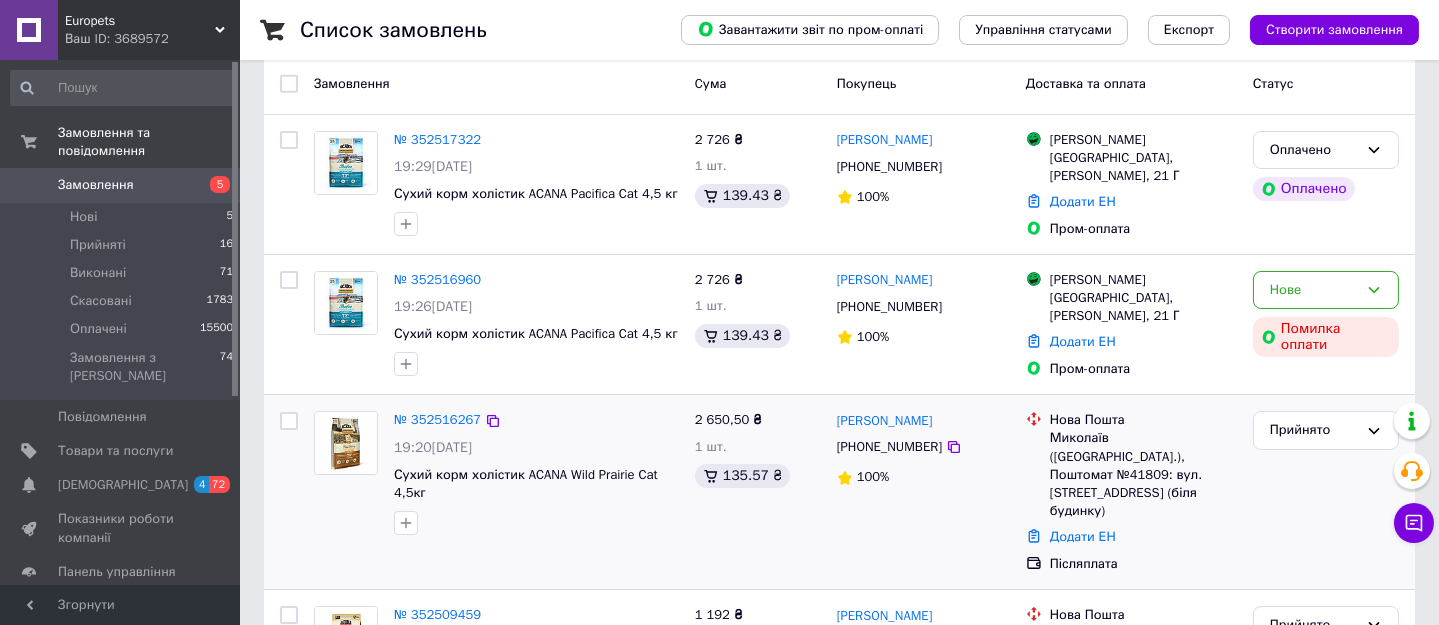 scroll, scrollTop: 90, scrollLeft: 0, axis: vertical 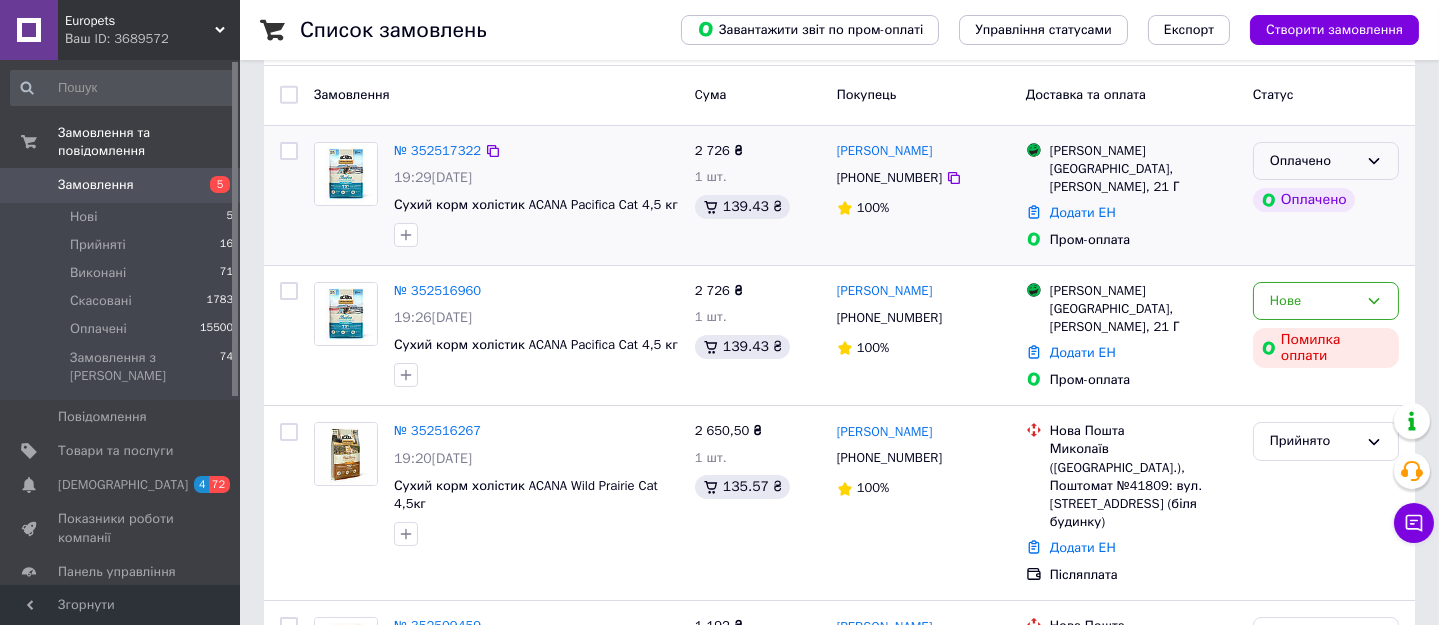 click on "Оплачено" at bounding box center (1314, 161) 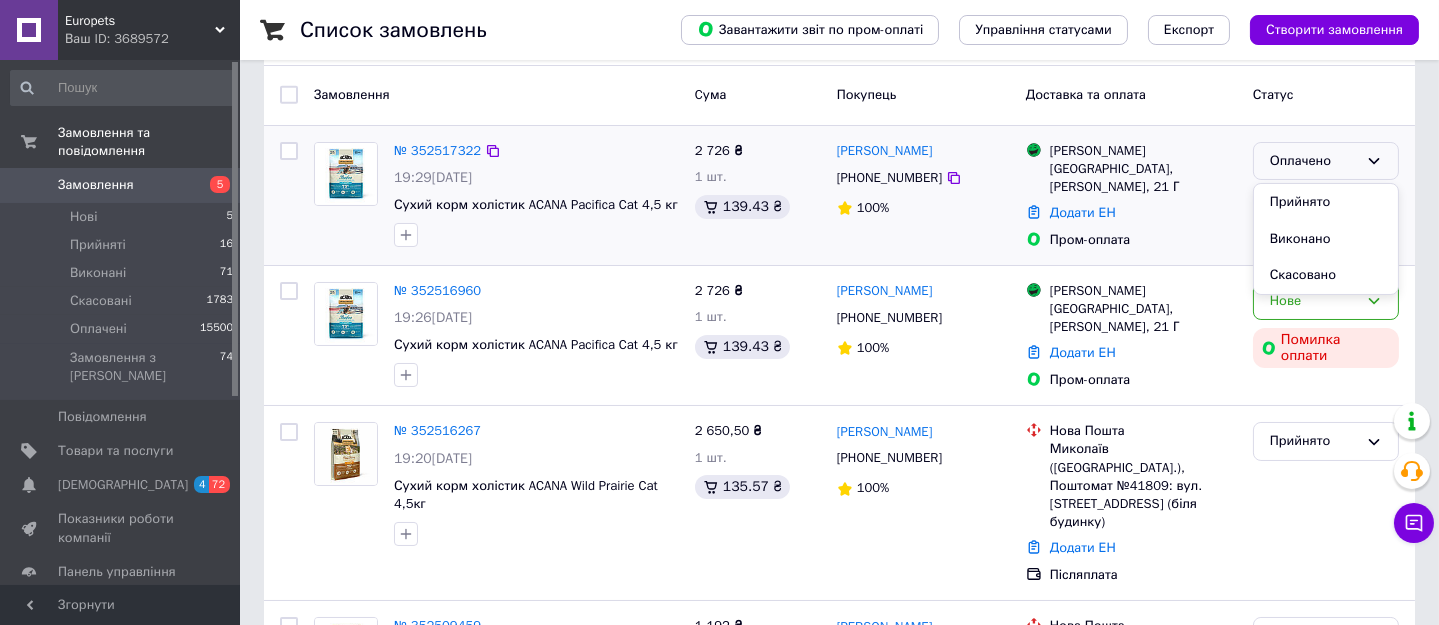 click on "Прийнято" at bounding box center [1326, 202] 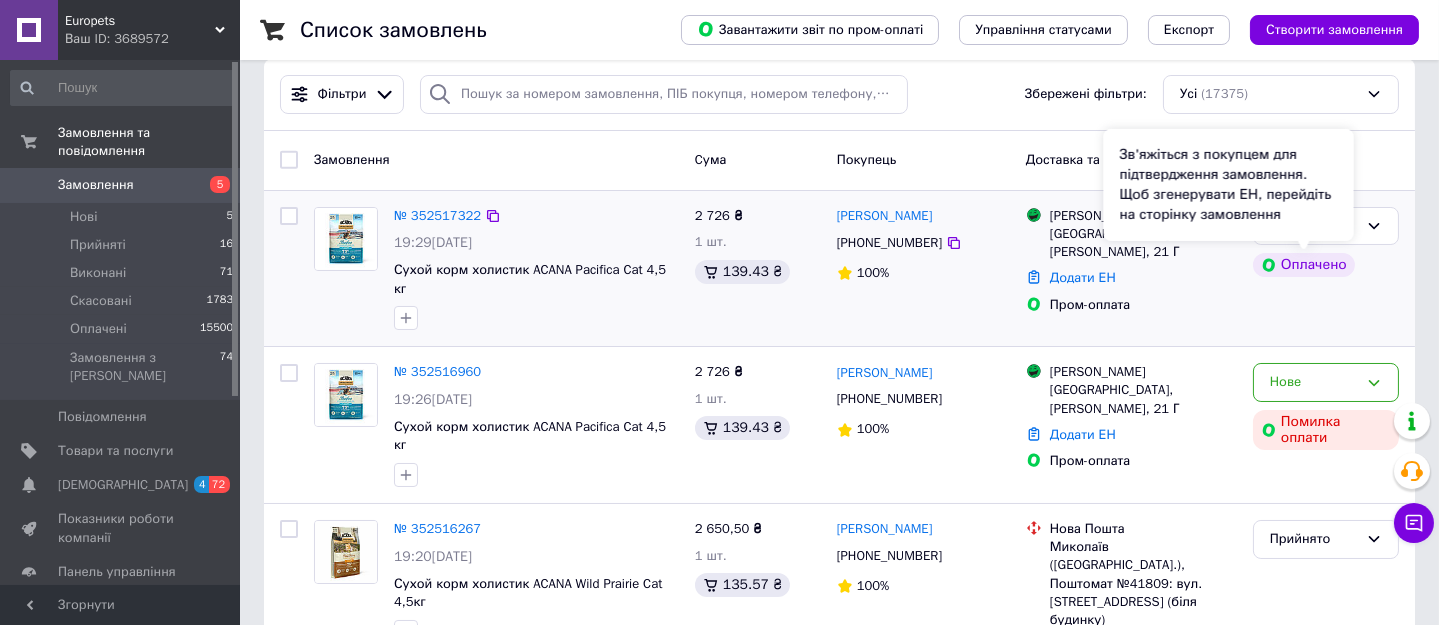scroll, scrollTop: 0, scrollLeft: 0, axis: both 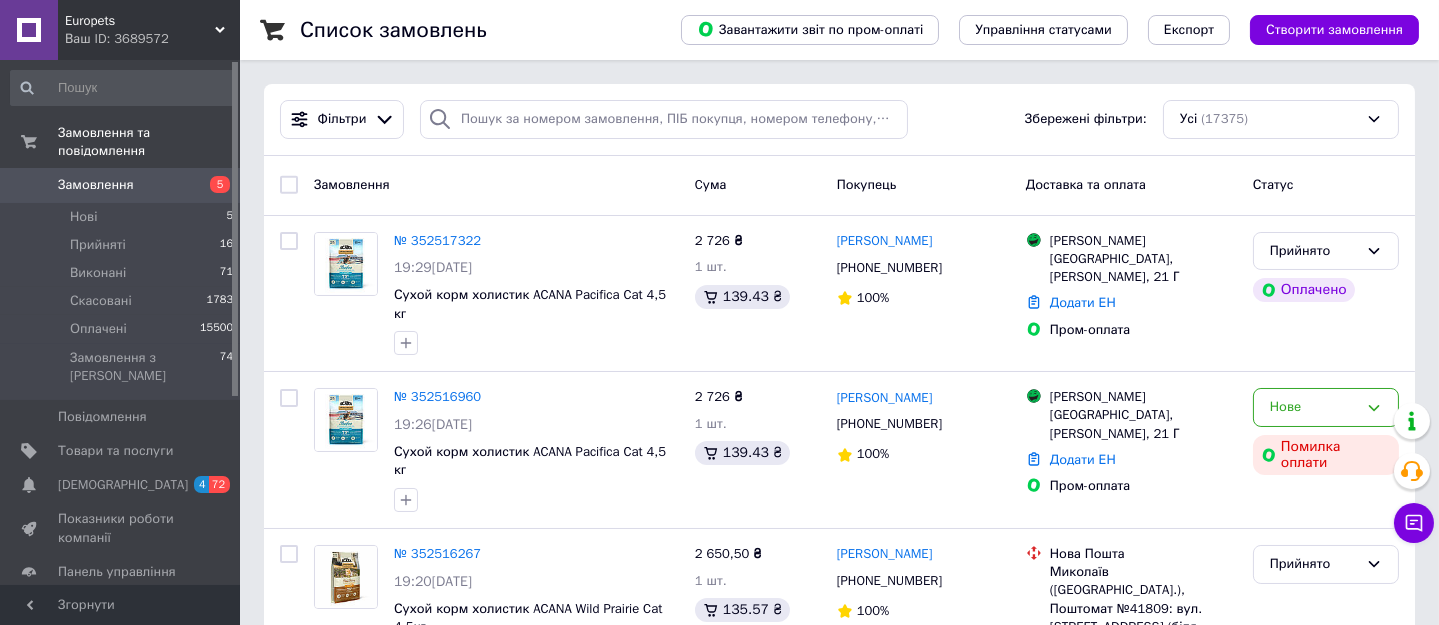click on "Відгуки" at bounding box center (121, 606) 